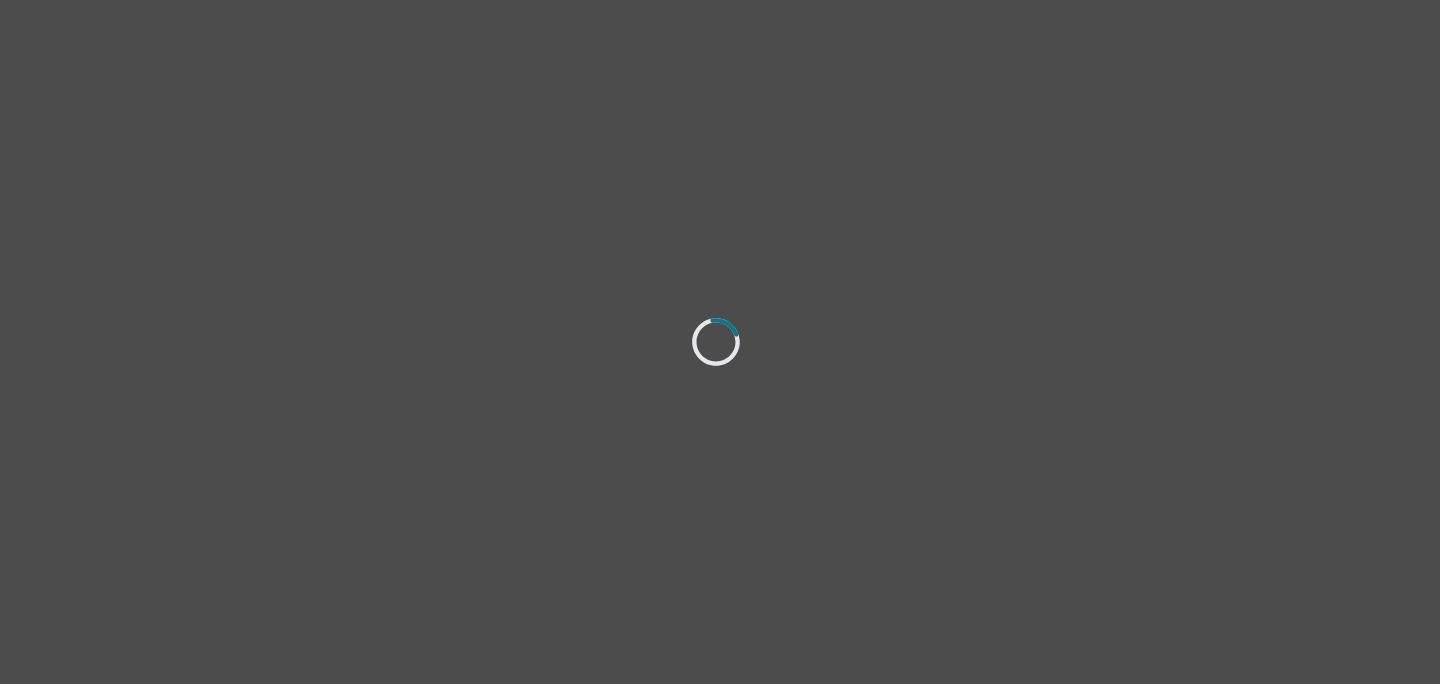 scroll, scrollTop: 0, scrollLeft: 0, axis: both 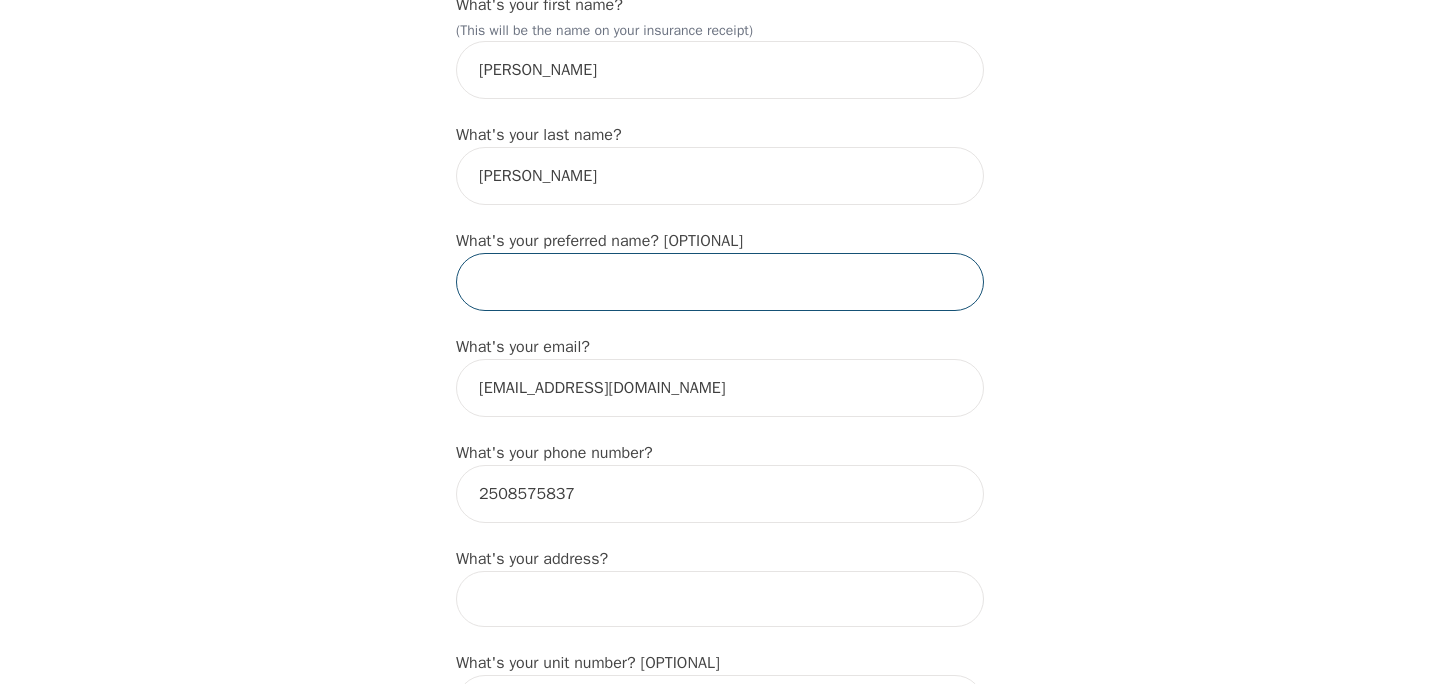 click at bounding box center (720, 282) 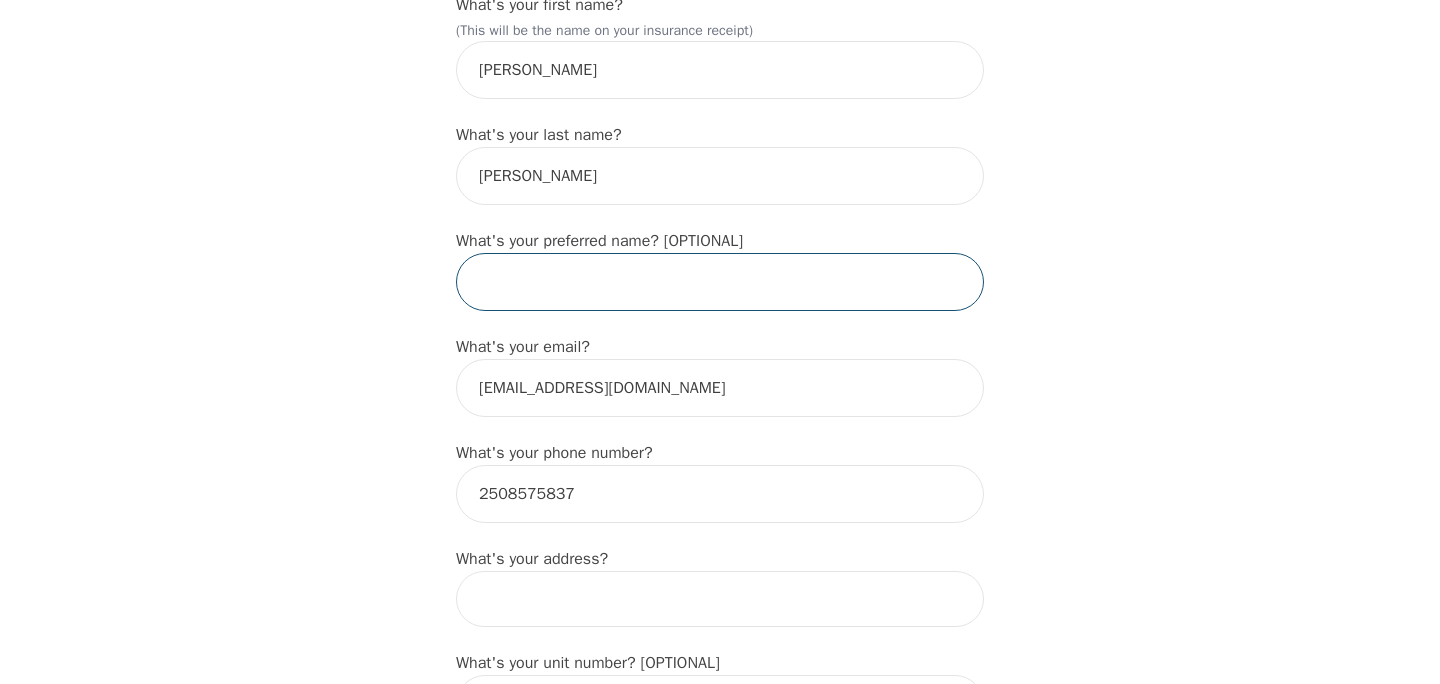 click at bounding box center [720, 282] 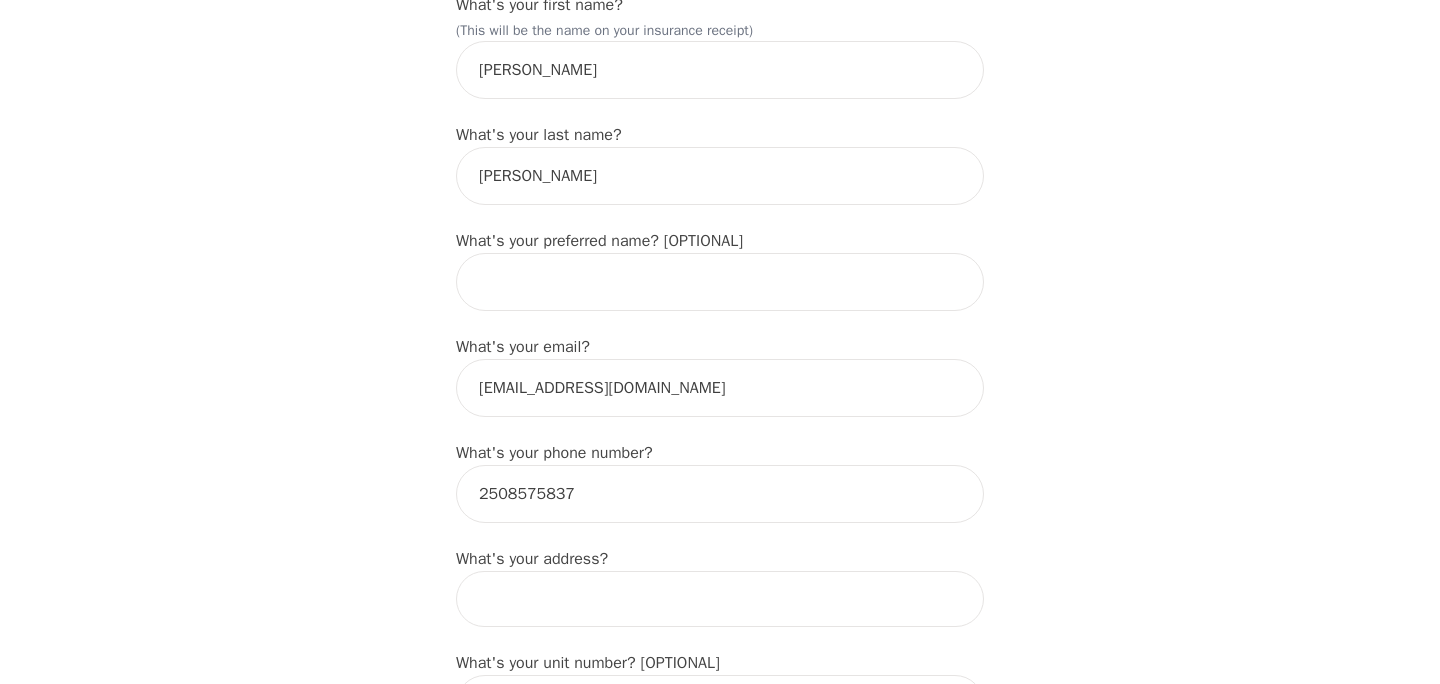 click on "What's your email? [EMAIL_ADDRESS][DOMAIN_NAME]" at bounding box center (720, 376) 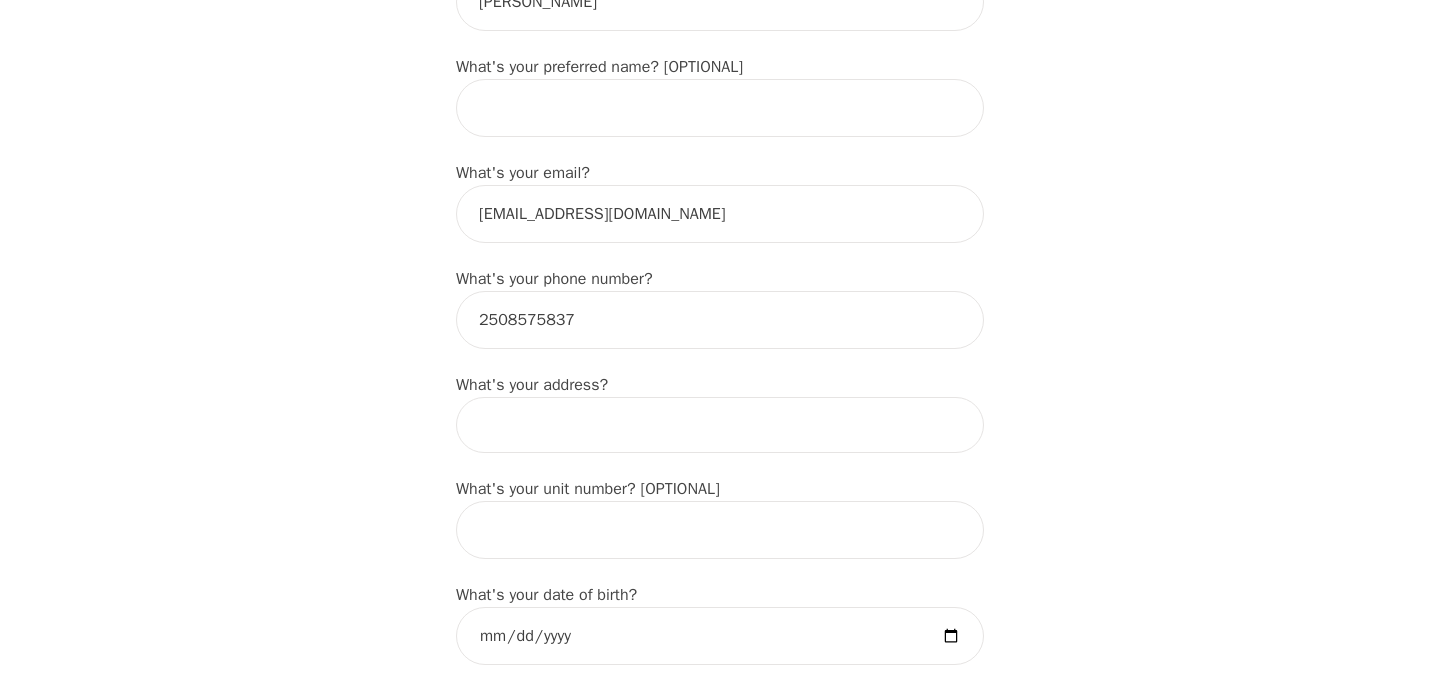 scroll, scrollTop: 512, scrollLeft: 0, axis: vertical 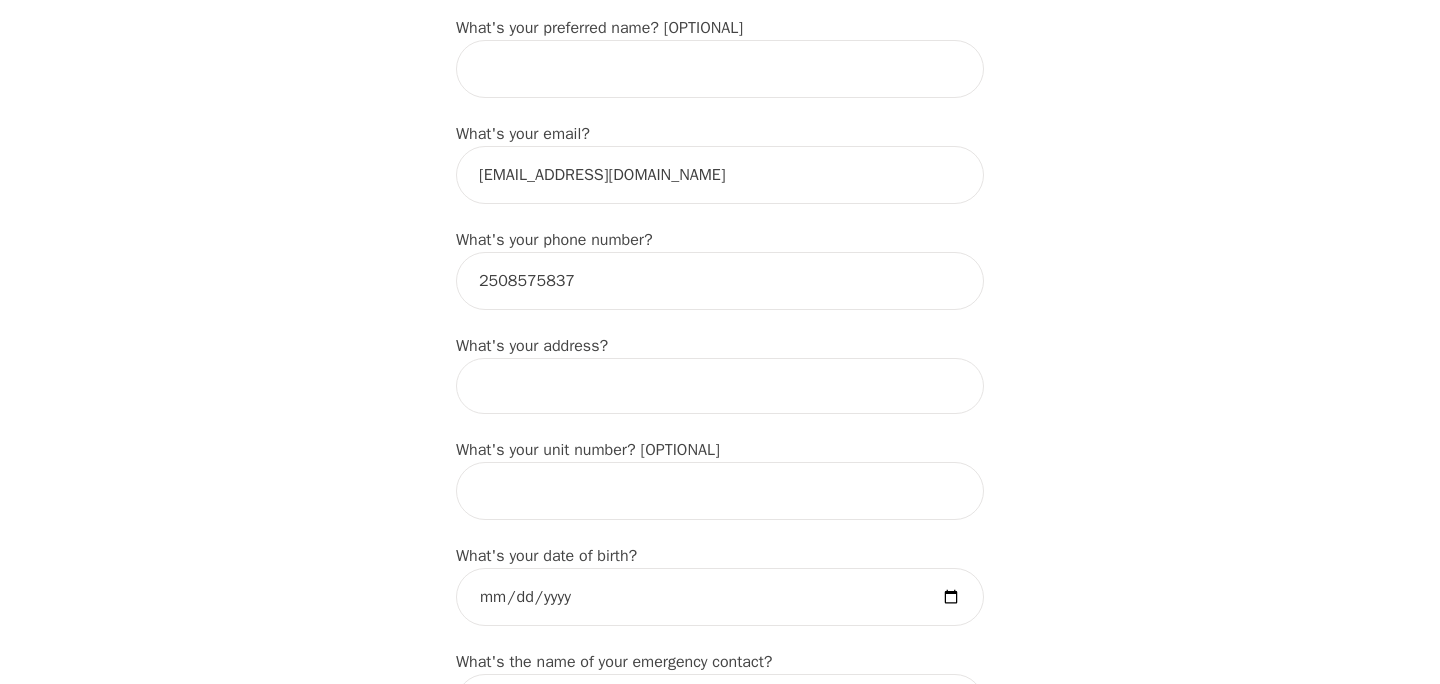 click at bounding box center (720, 386) 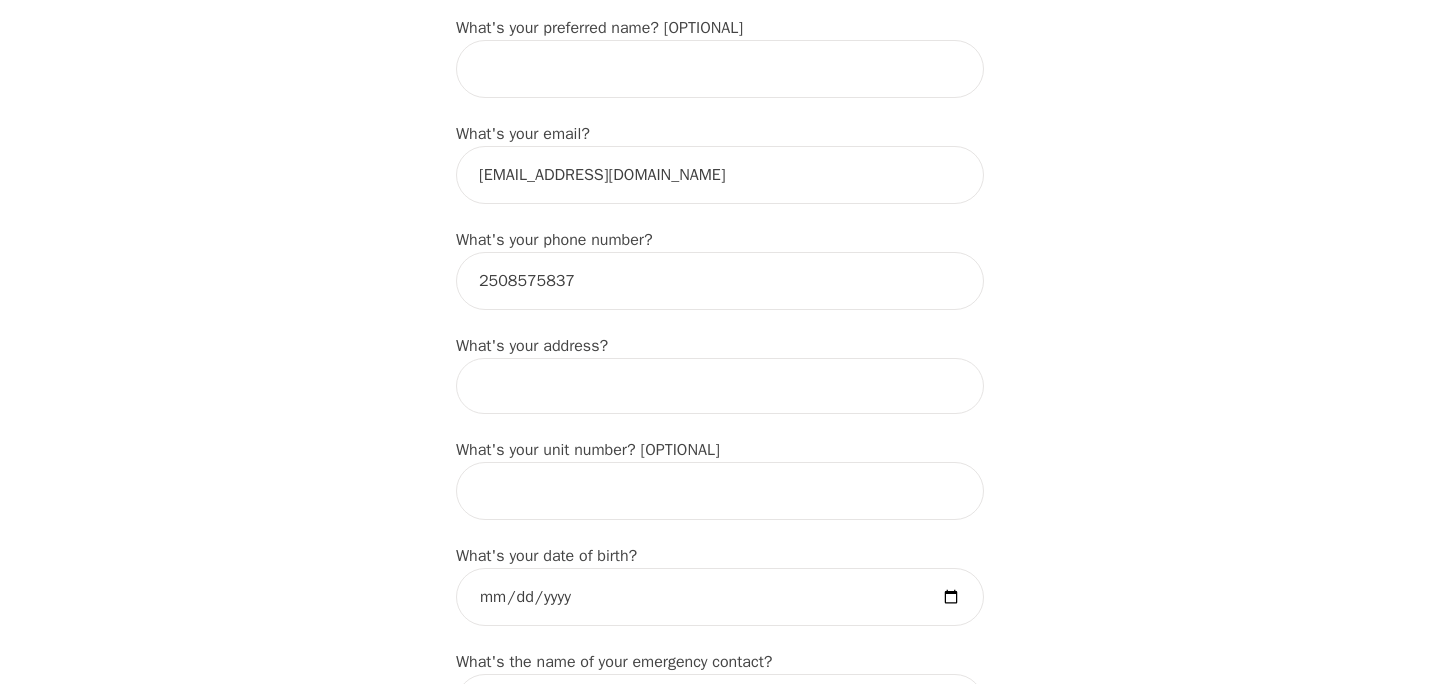 type on "[STREET_ADDRESS][PERSON_NAME]" 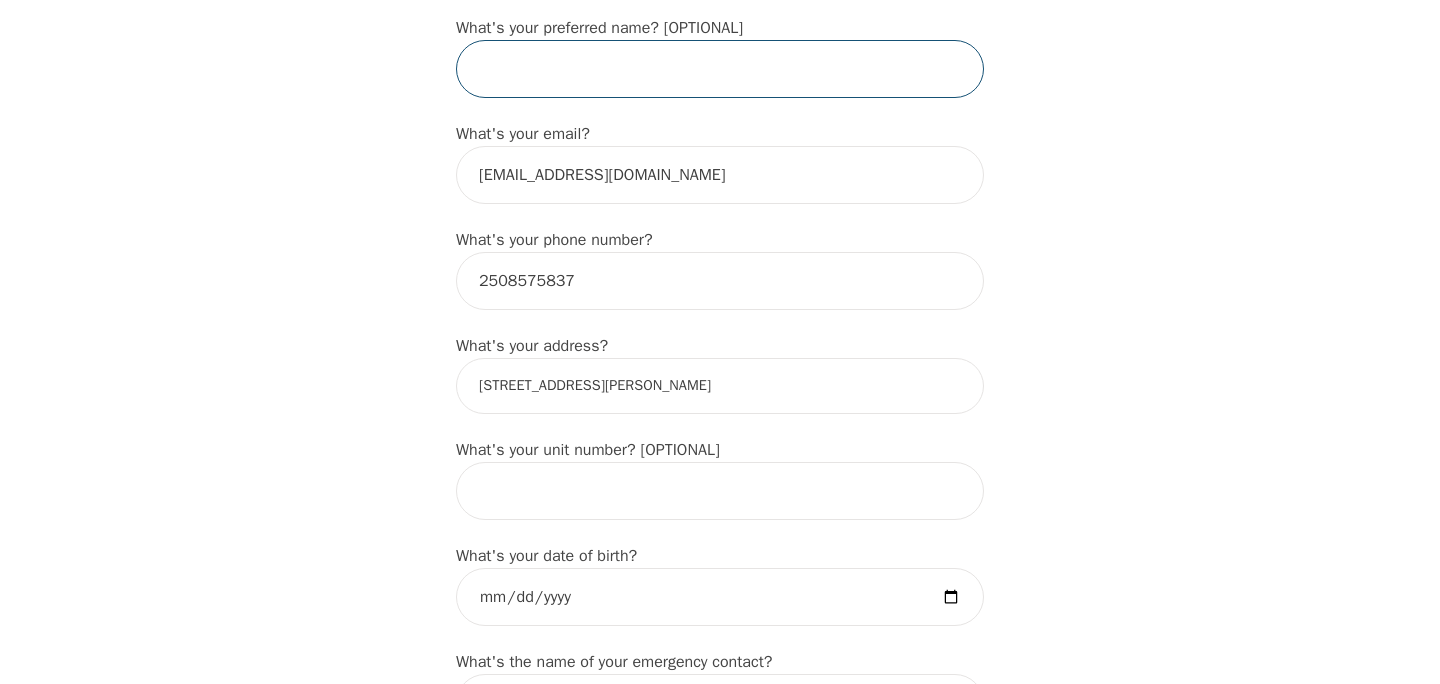 type on "[PERSON_NAME]" 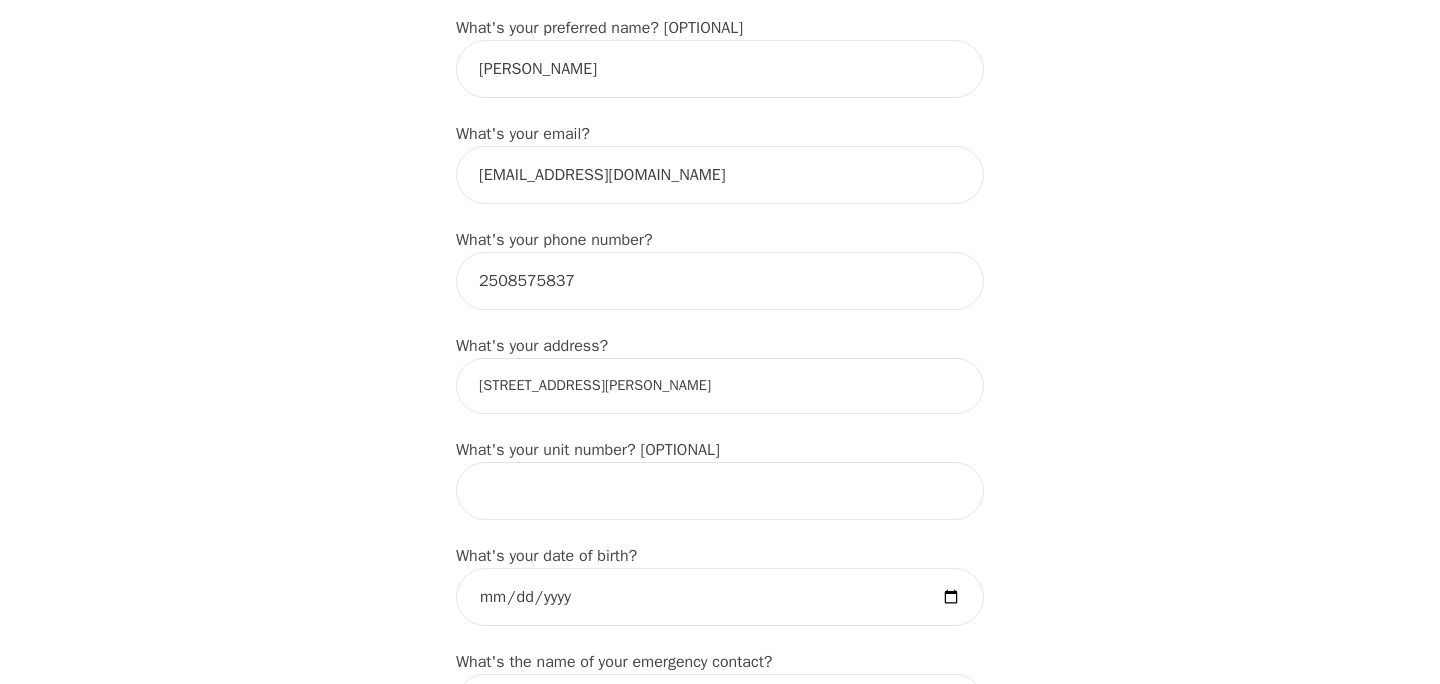 click on "[STREET_ADDRESS][PERSON_NAME]" at bounding box center (720, 386) 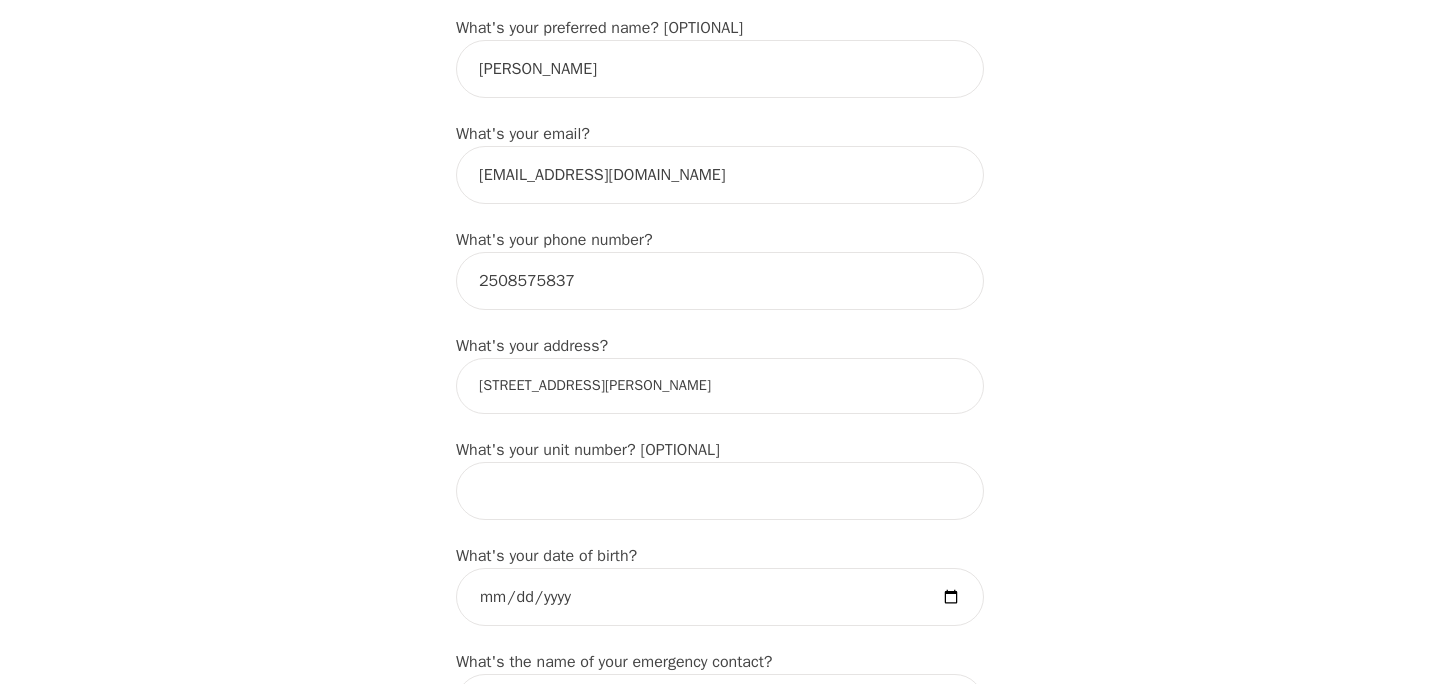 type on "[STREET_ADDRESS][PERSON_NAME]" 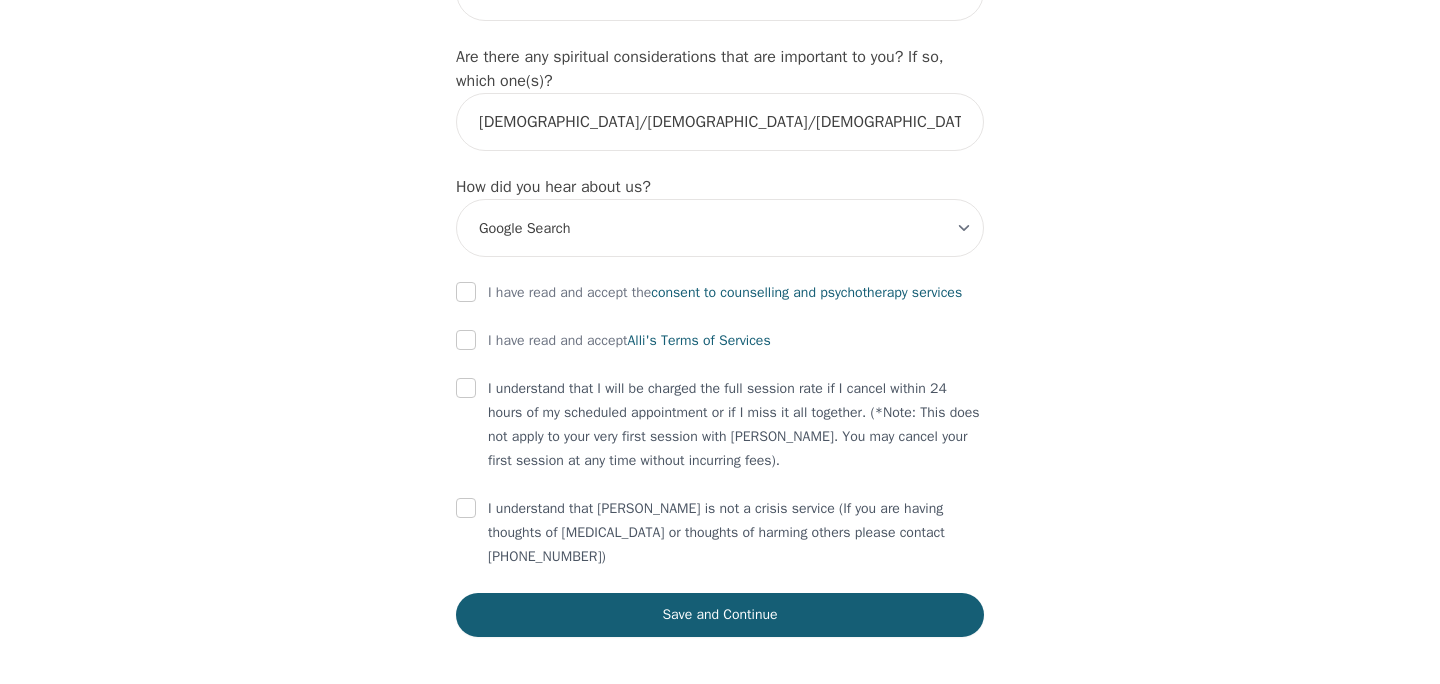 scroll, scrollTop: 2302, scrollLeft: 0, axis: vertical 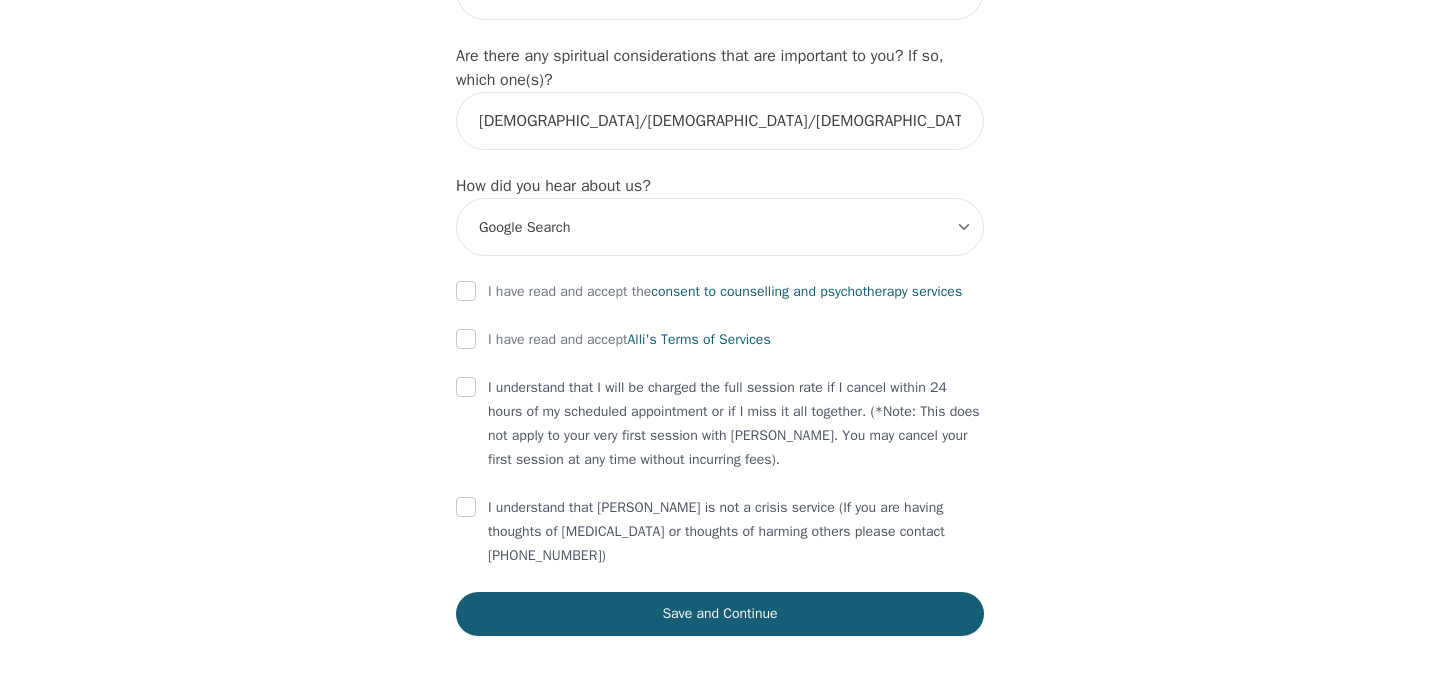 click on "I have read and accept the  consent to counselling and [MEDICAL_DATA] services" at bounding box center [725, 292] 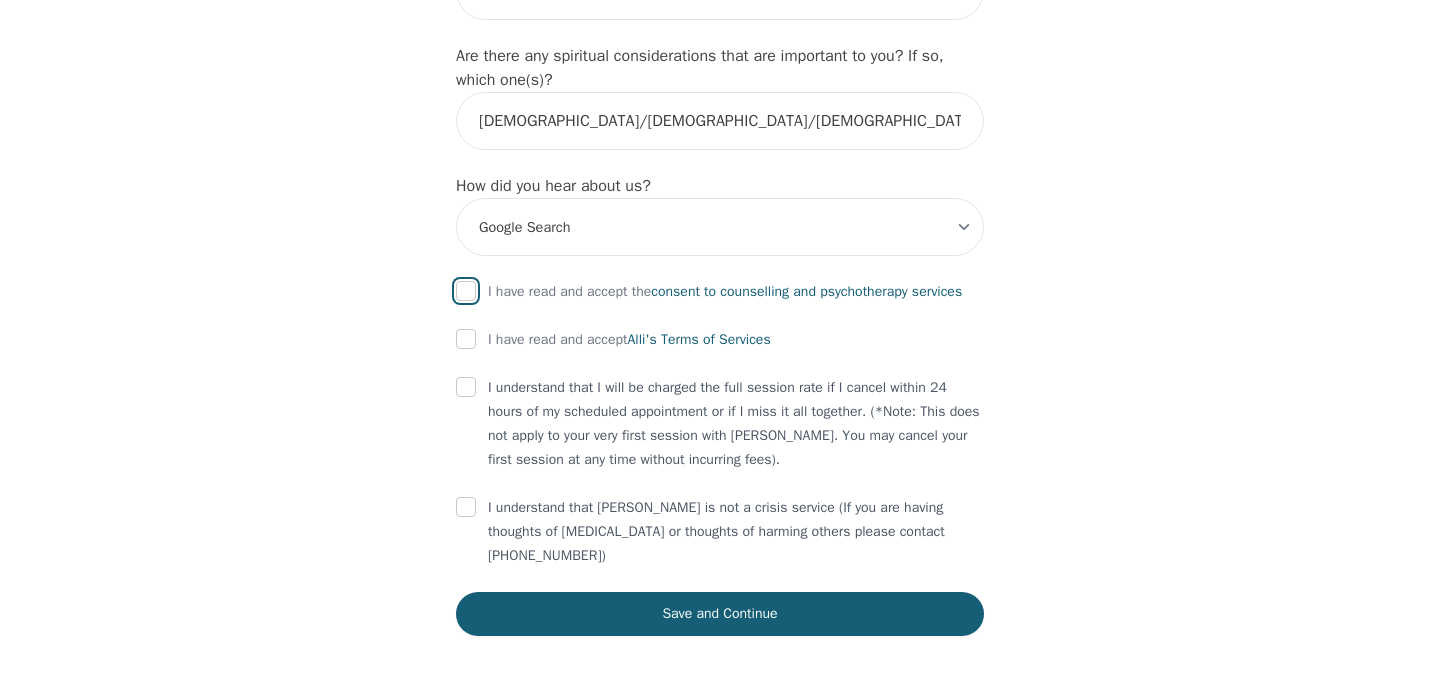 click at bounding box center (466, 291) 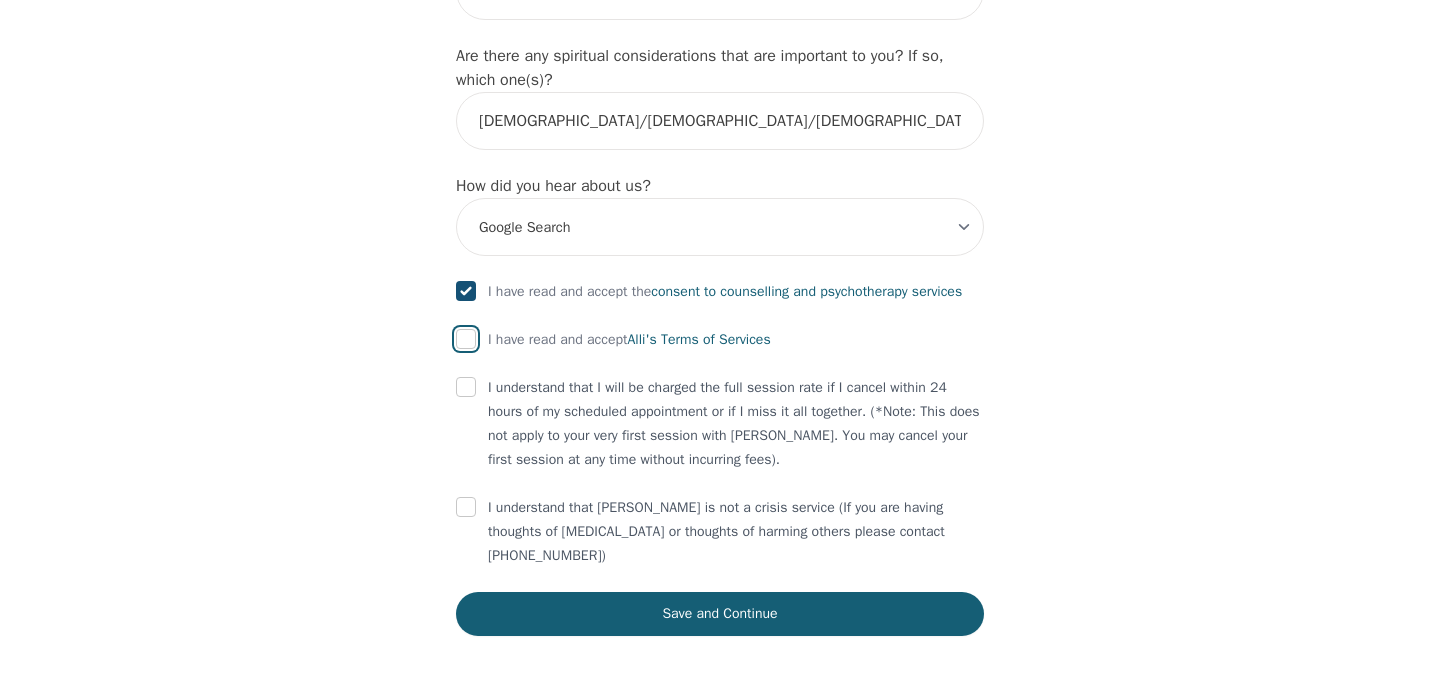 click at bounding box center (466, 339) 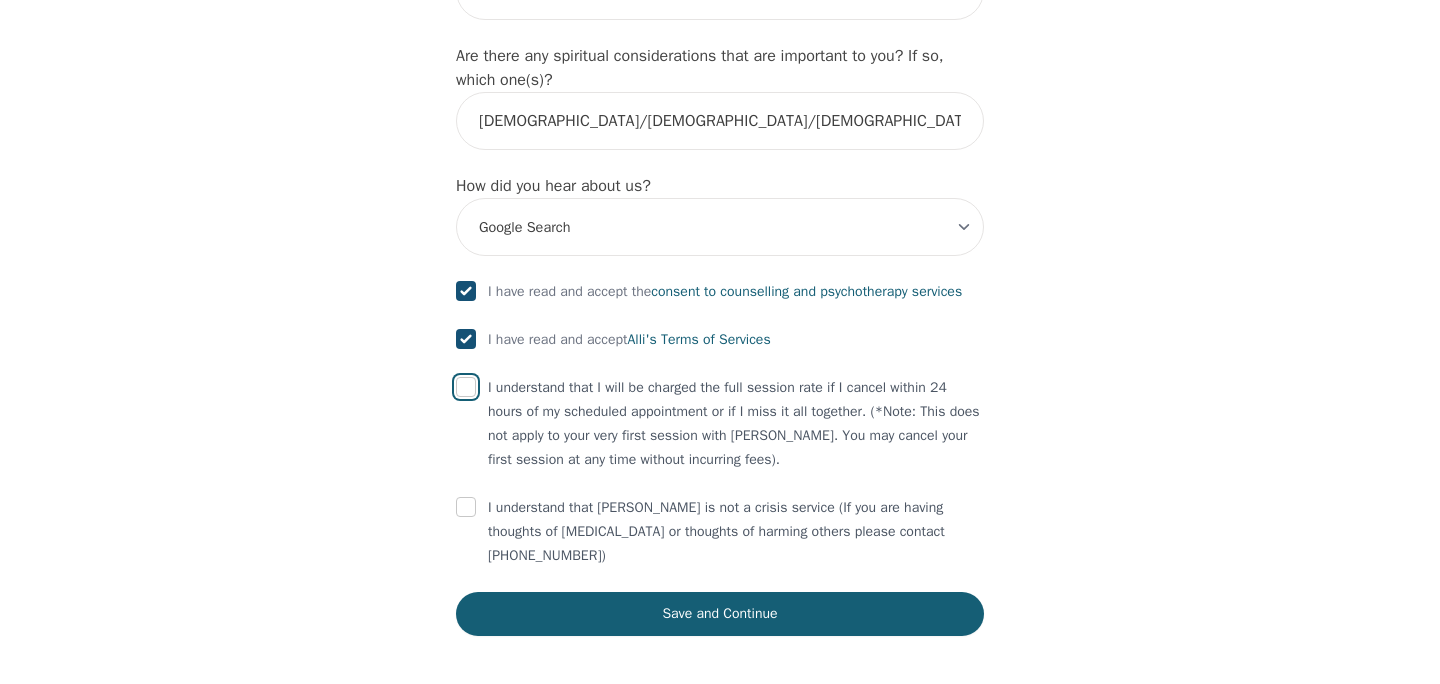 click at bounding box center [466, 387] 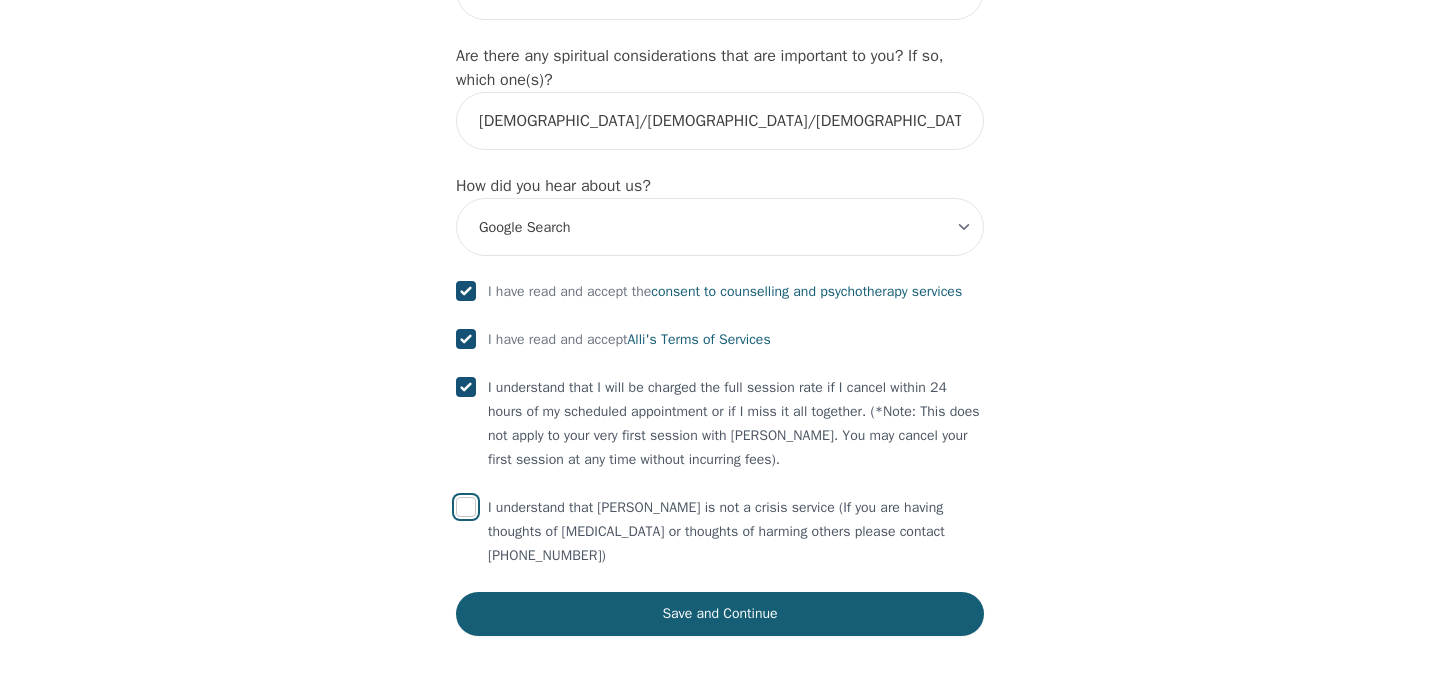 click at bounding box center [466, 507] 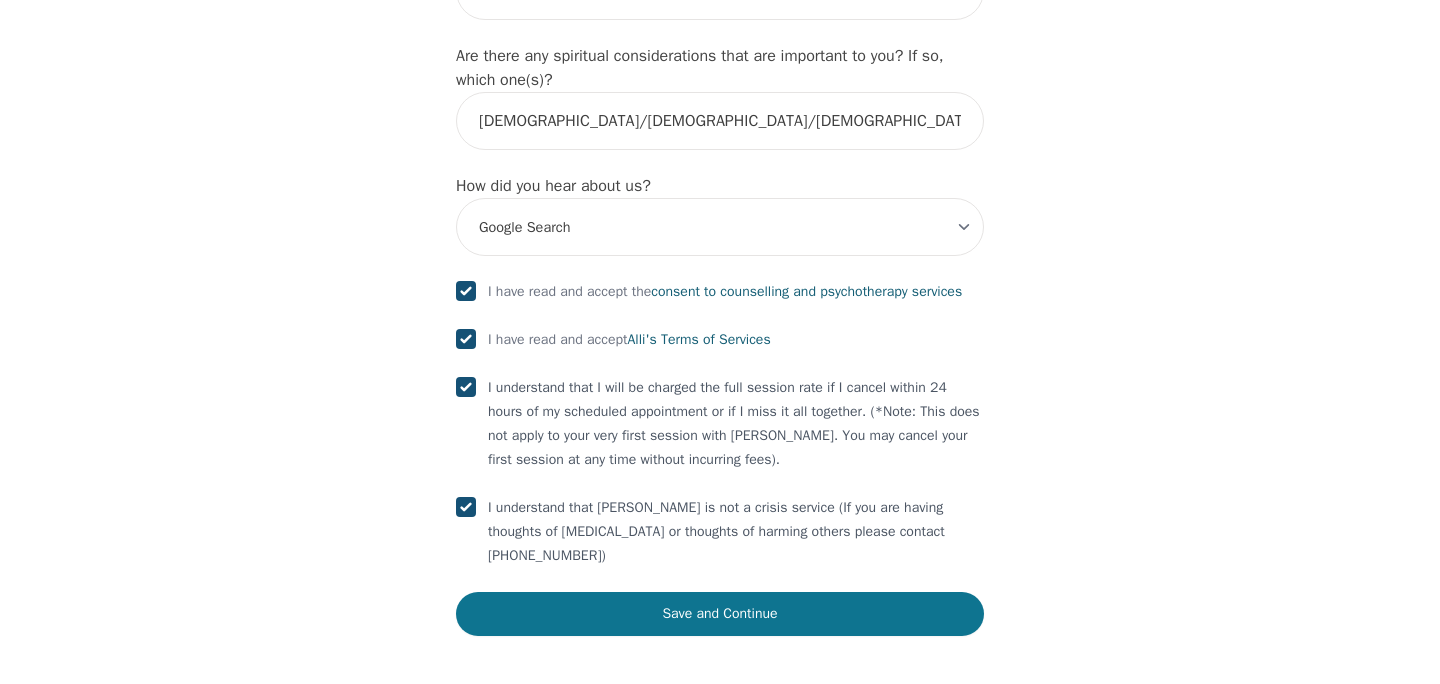 click on "Save and Continue" at bounding box center [720, 614] 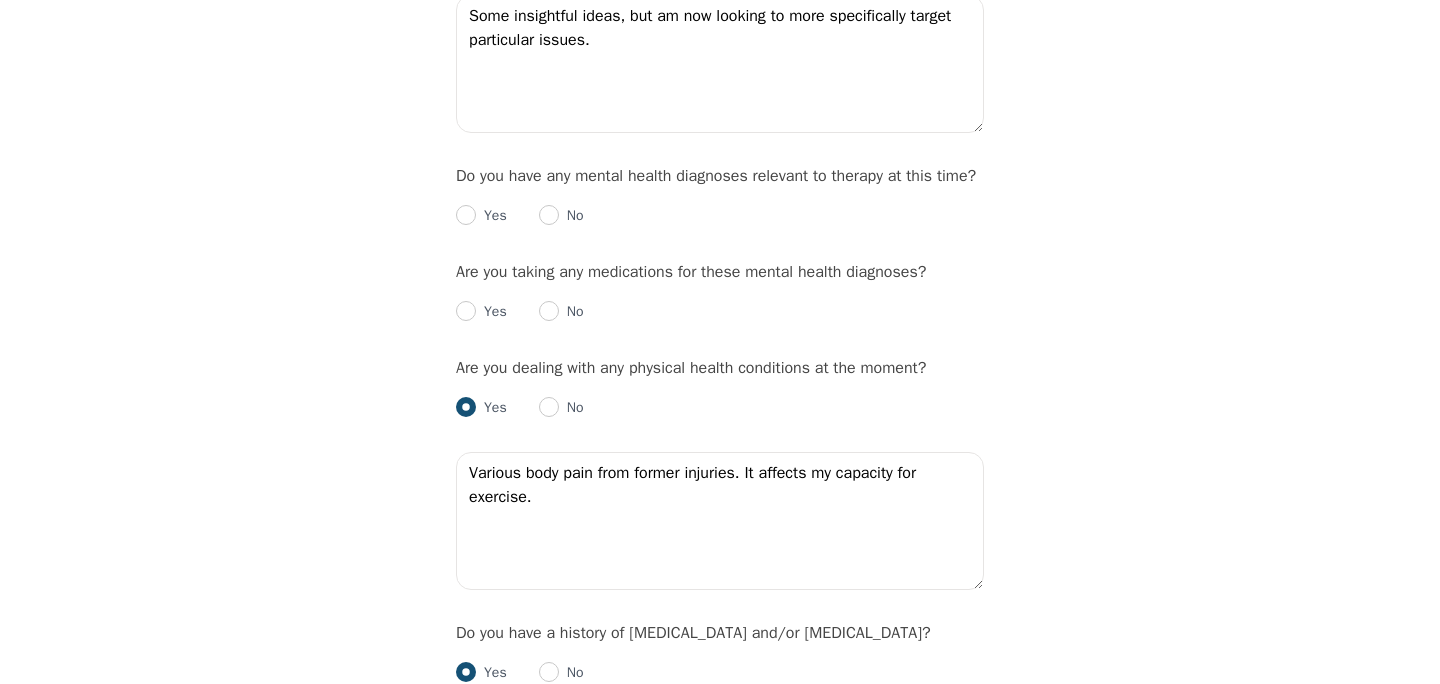 scroll, scrollTop: 0, scrollLeft: 0, axis: both 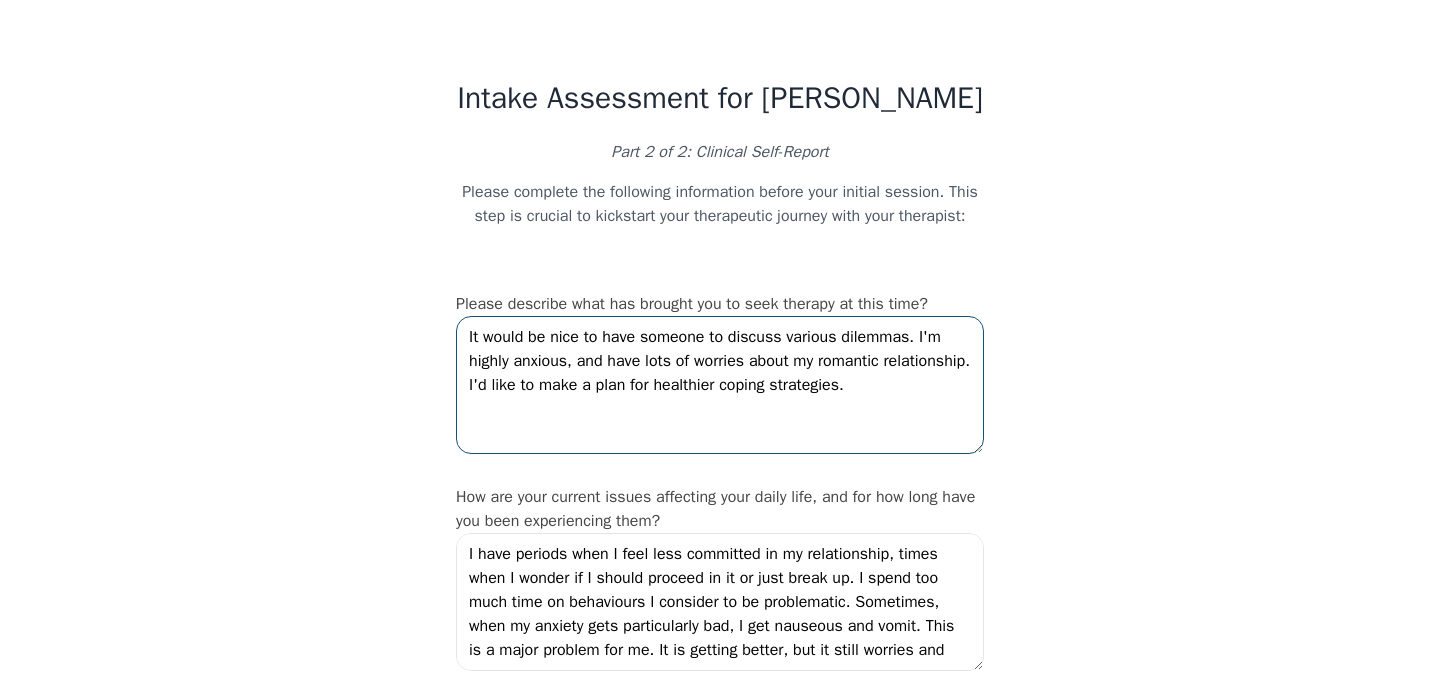 click on "It would be nice to have someone to discuss various dilemmas. I'm highly anxious, and have lots of worries about my romantic relationship. I'd like to make a plan for healthier coping strategies." at bounding box center (720, 385) 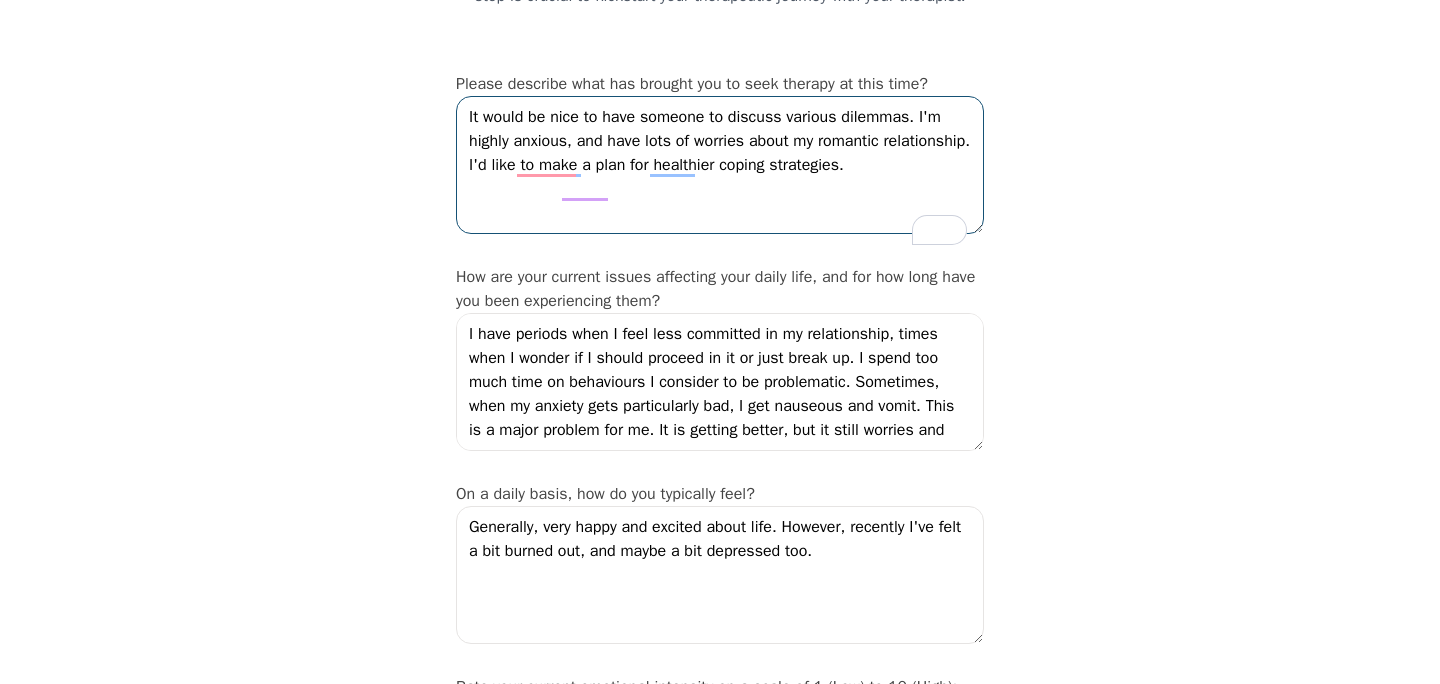 scroll, scrollTop: 233, scrollLeft: 0, axis: vertical 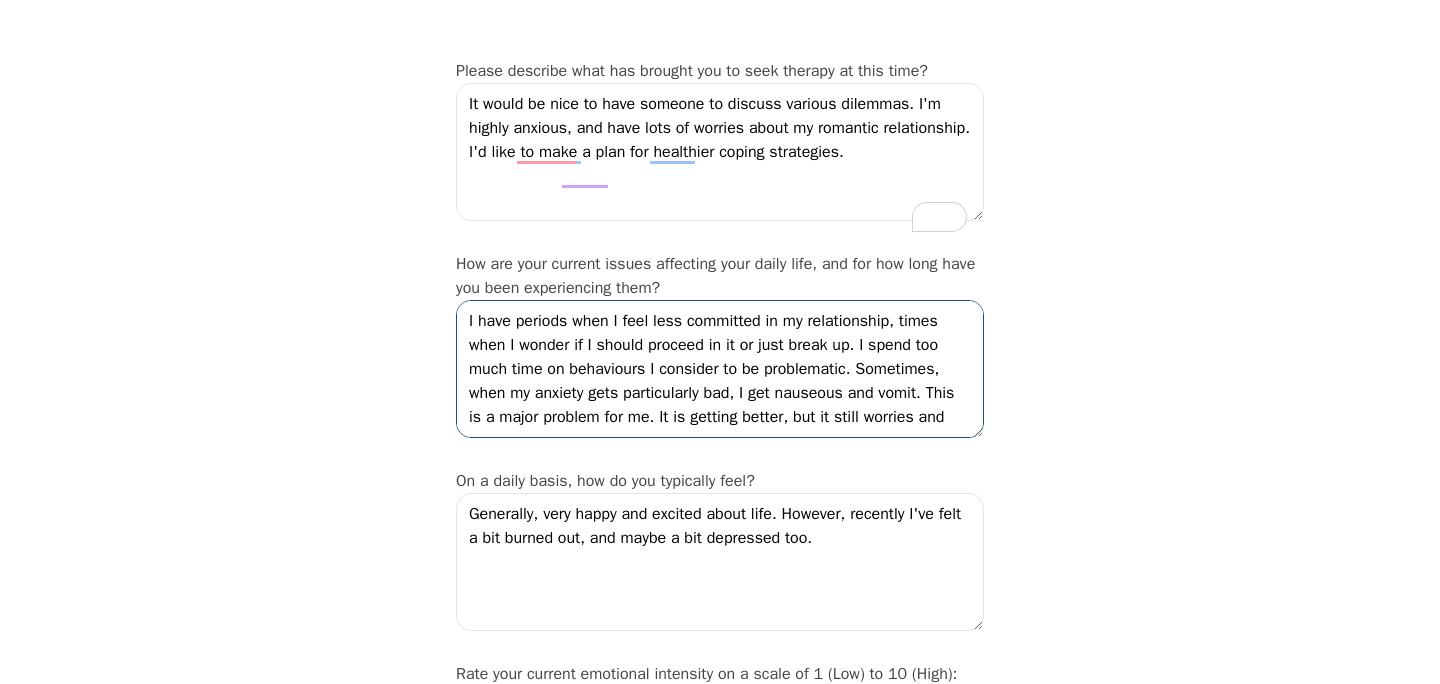 click on "I have periods when I feel less committed in my relationship, times when I wonder if I should proceed in it or just break up. I spend too much time on behaviours I consider to be problematic. Sometimes, when my anxiety gets particularly bad, I get nauseous and vomit. This is a major problem for me. It is getting better, but it still worries and concerns me." at bounding box center (720, 369) 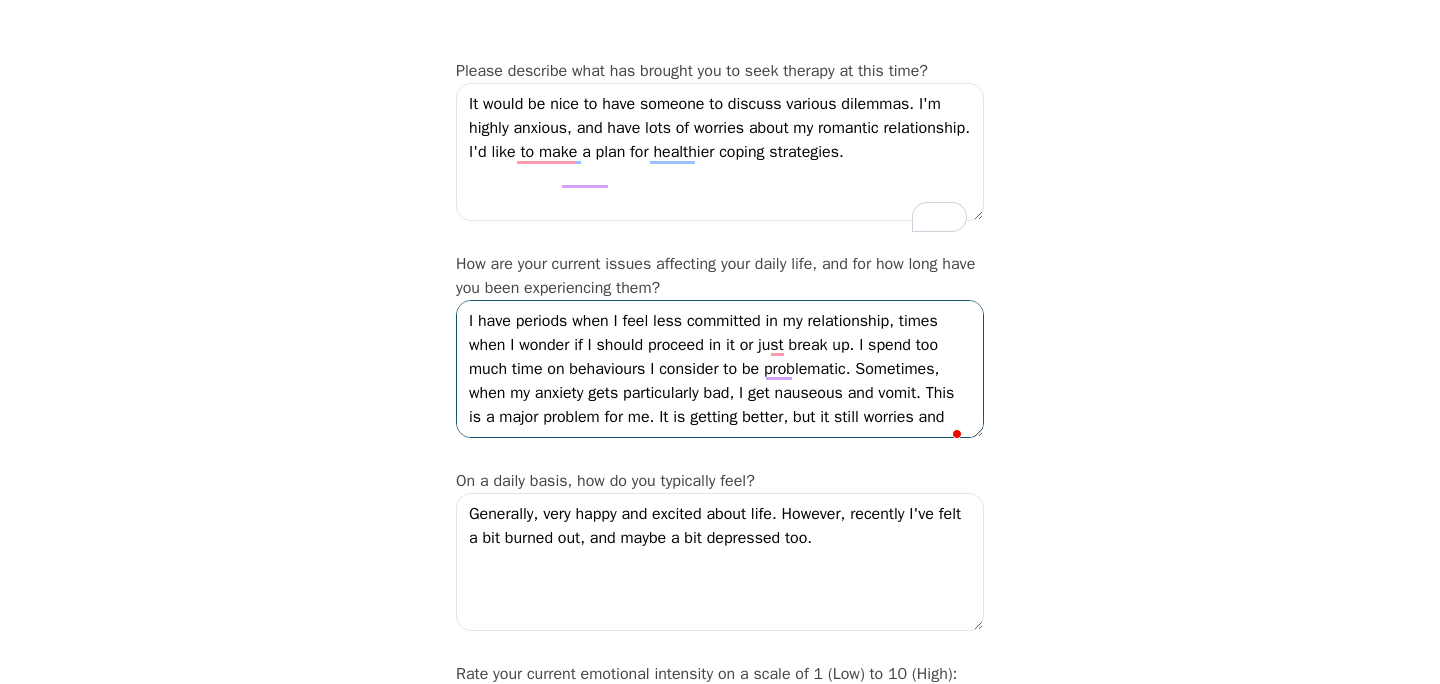 scroll, scrollTop: 21, scrollLeft: 0, axis: vertical 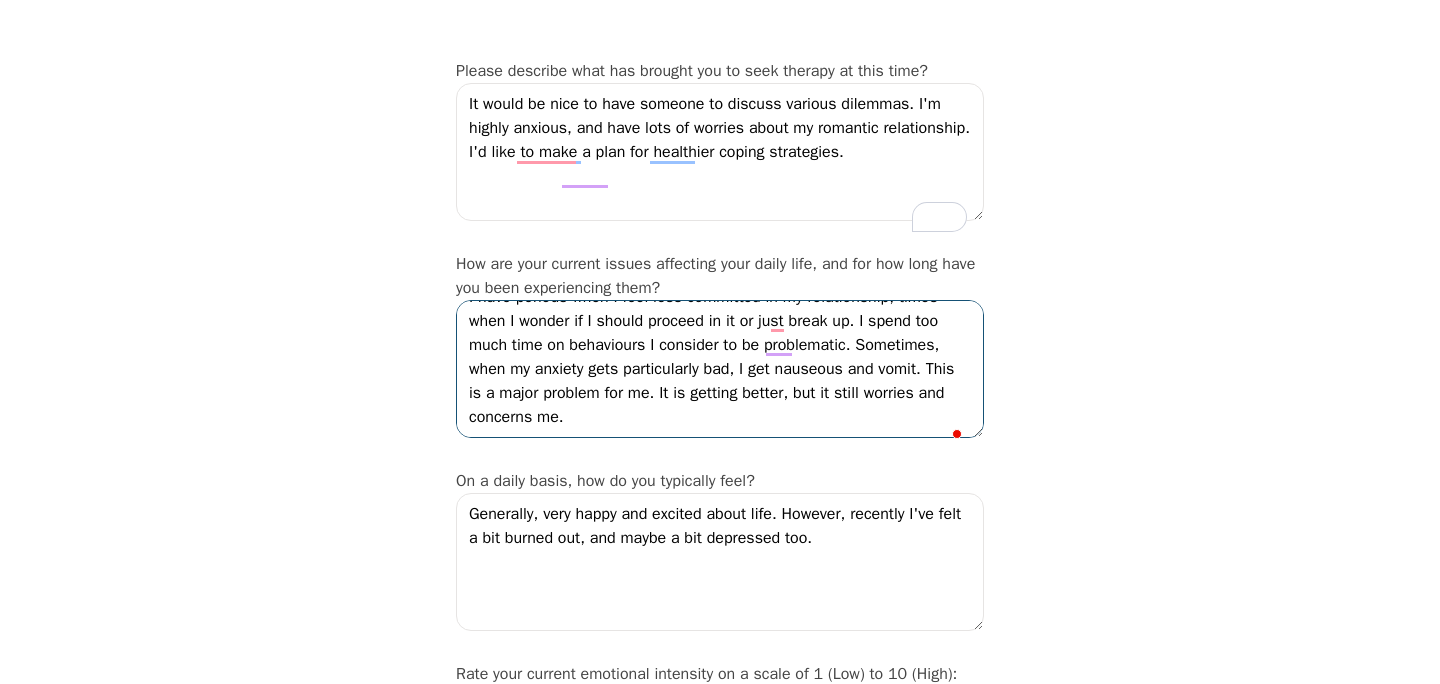 click on "I have periods when I feel less committed in my relationship, times when I wonder if I should proceed in it or just break up. I spend too much time on behaviours I consider to be problematic. Sometimes, when my anxiety gets particularly bad, I get nauseous and vomit. This is a major problem for me. It is getting better, but it still worries and concerns me." at bounding box center (720, 369) 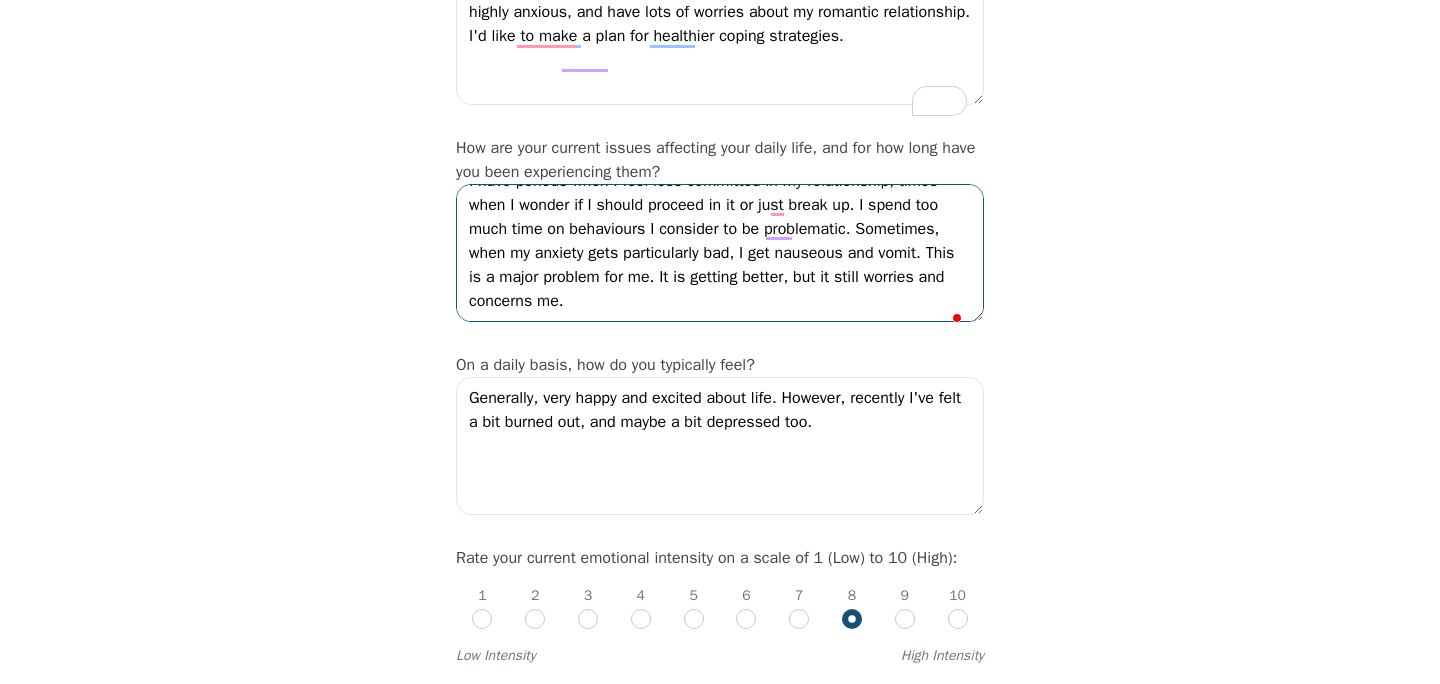 scroll, scrollTop: 354, scrollLeft: 0, axis: vertical 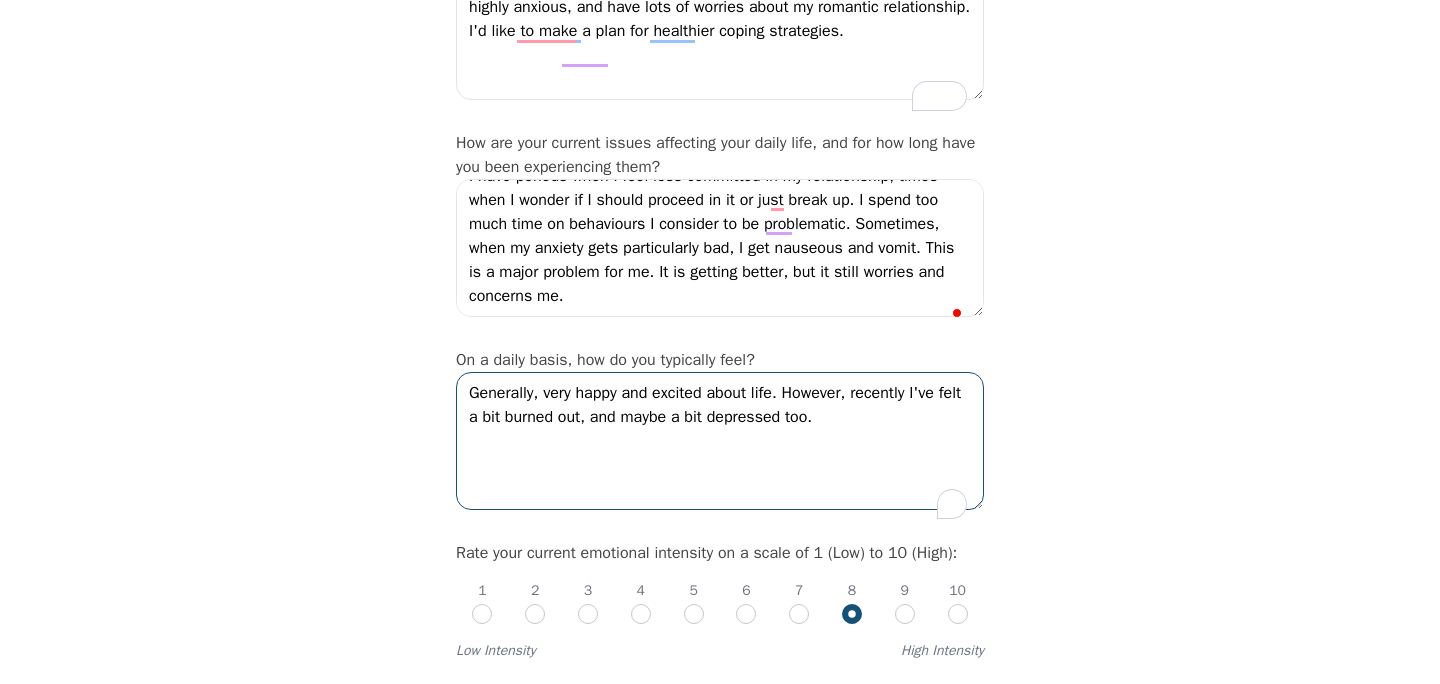 click on "Generally, very happy and excited about life. However, recently I've felt a bit burned out, and maybe a bit depressed too." at bounding box center (720, 441) 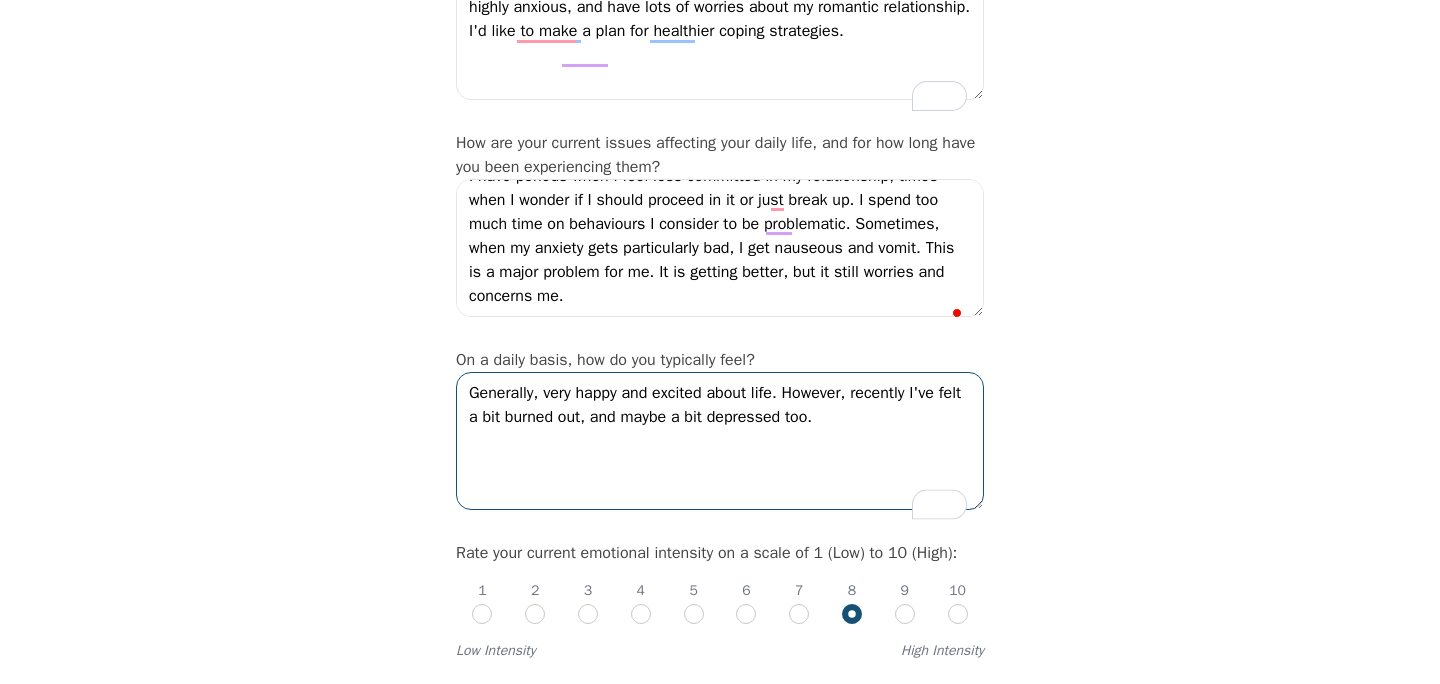 click on "Generally, very happy and excited about life. However, recently I've felt a bit burned out, and maybe a bit depressed too." at bounding box center (720, 441) 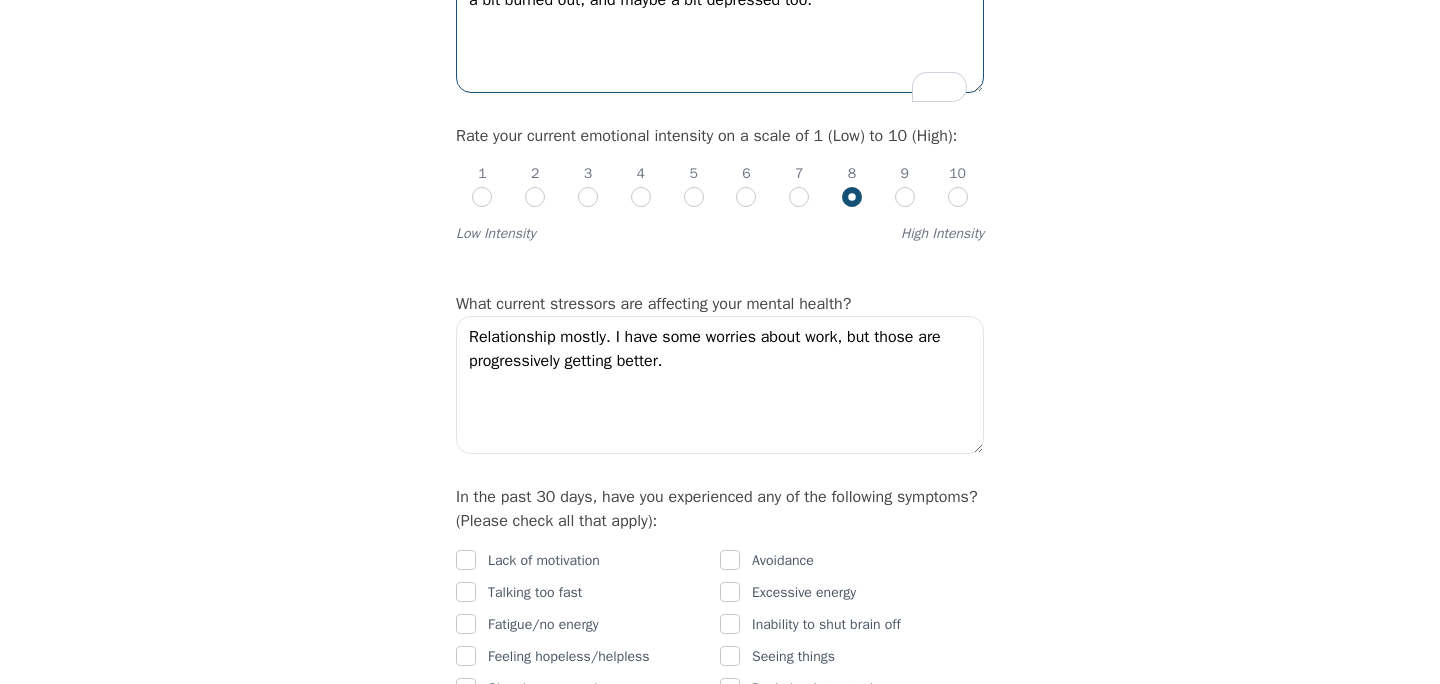 scroll, scrollTop: 769, scrollLeft: 0, axis: vertical 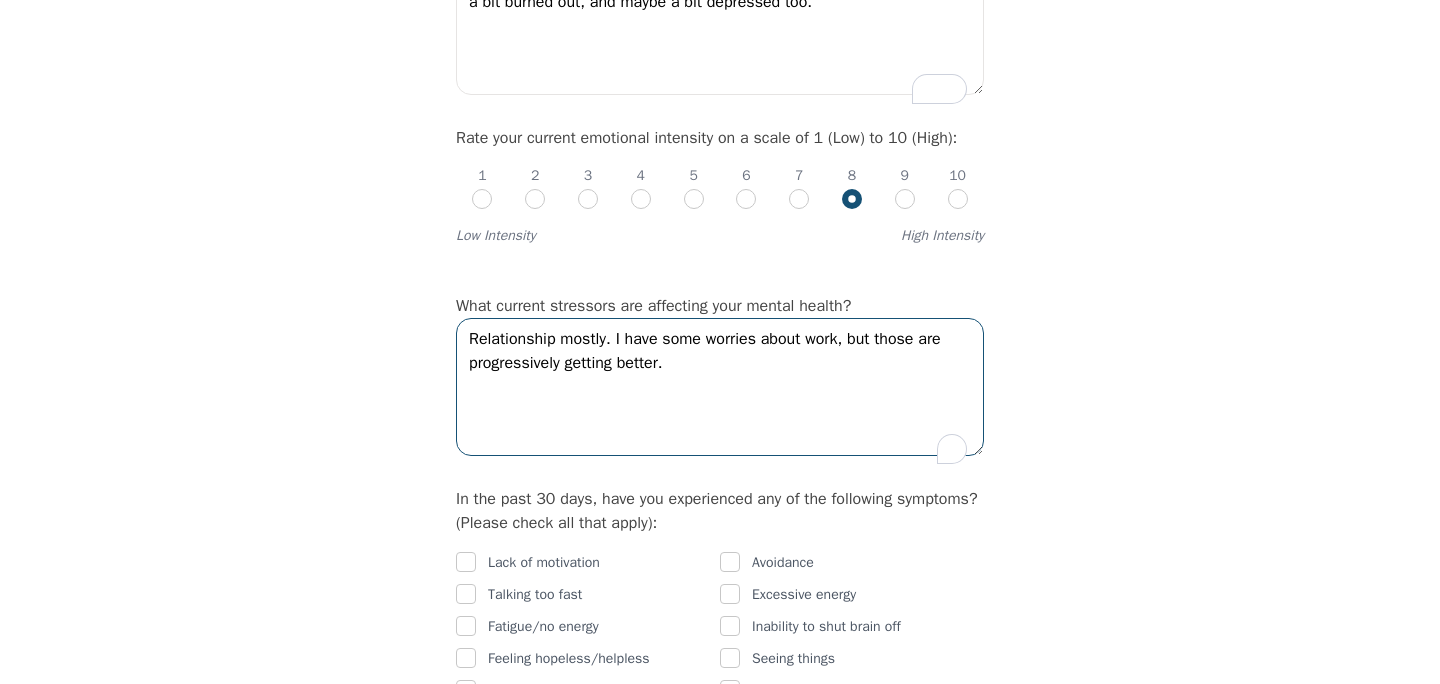 click on "Relationship mostly. I have some worries about work, but those are progressively getting better." at bounding box center [720, 387] 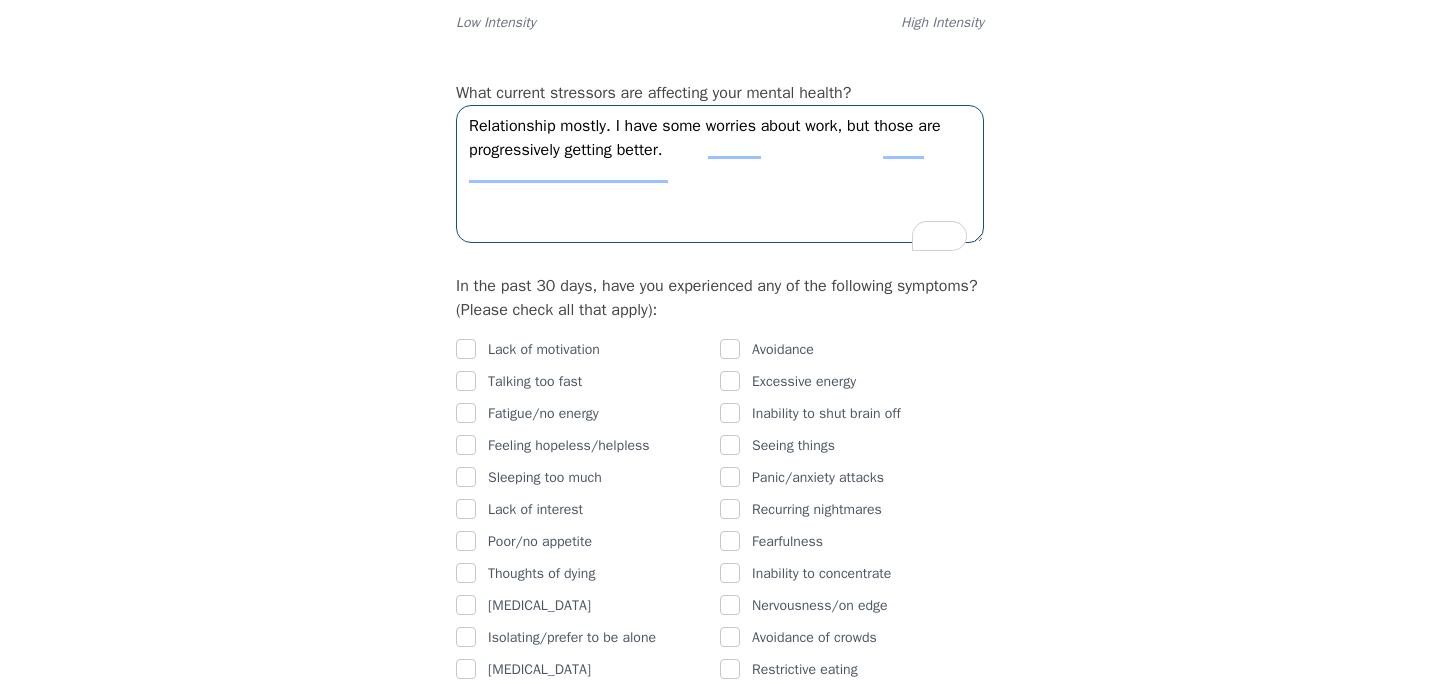 scroll, scrollTop: 984, scrollLeft: 0, axis: vertical 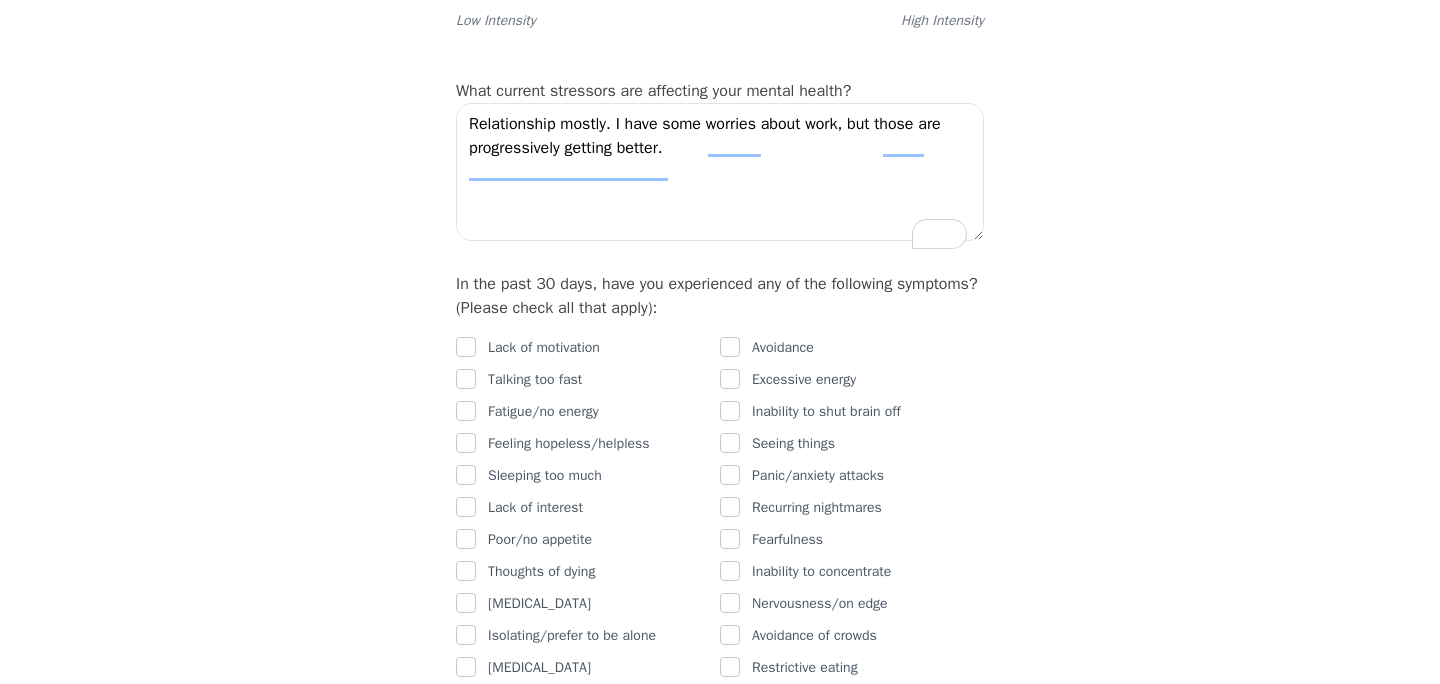 click on "Lack of motivation" at bounding box center (544, 348) 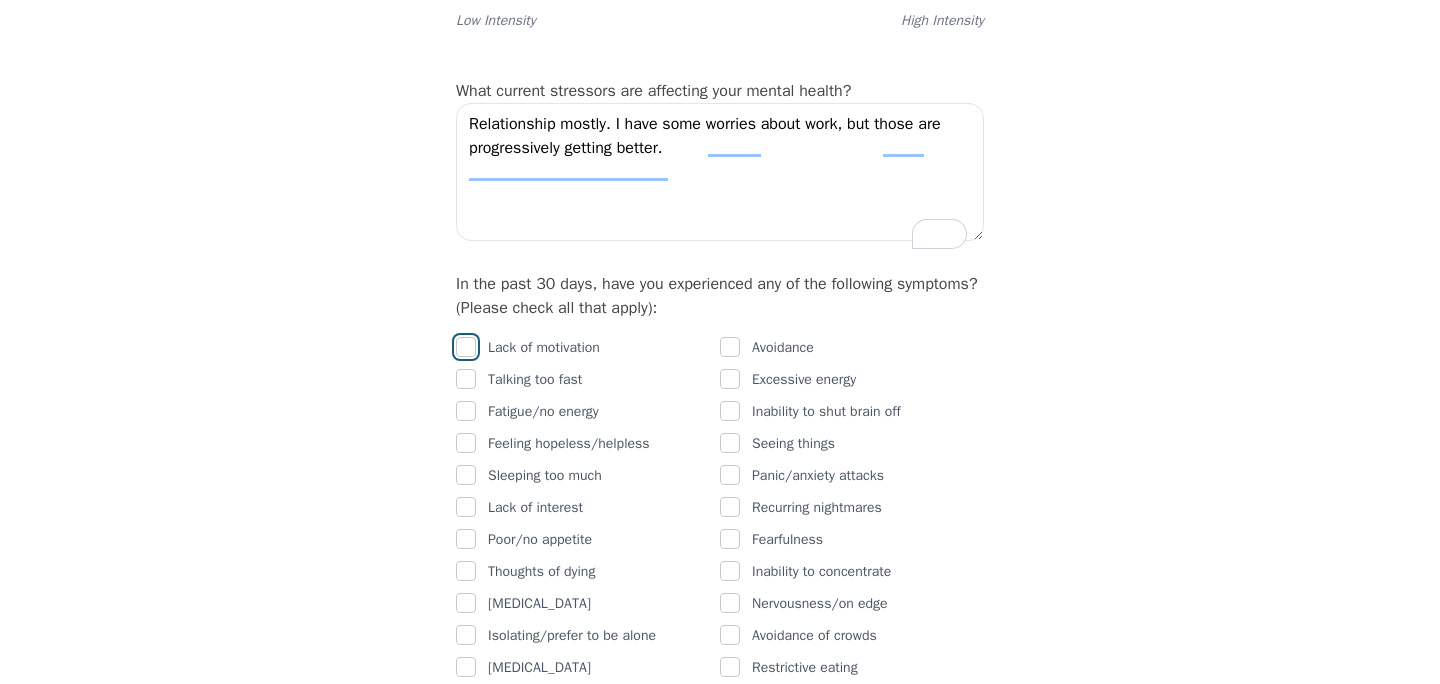 click at bounding box center [466, 347] 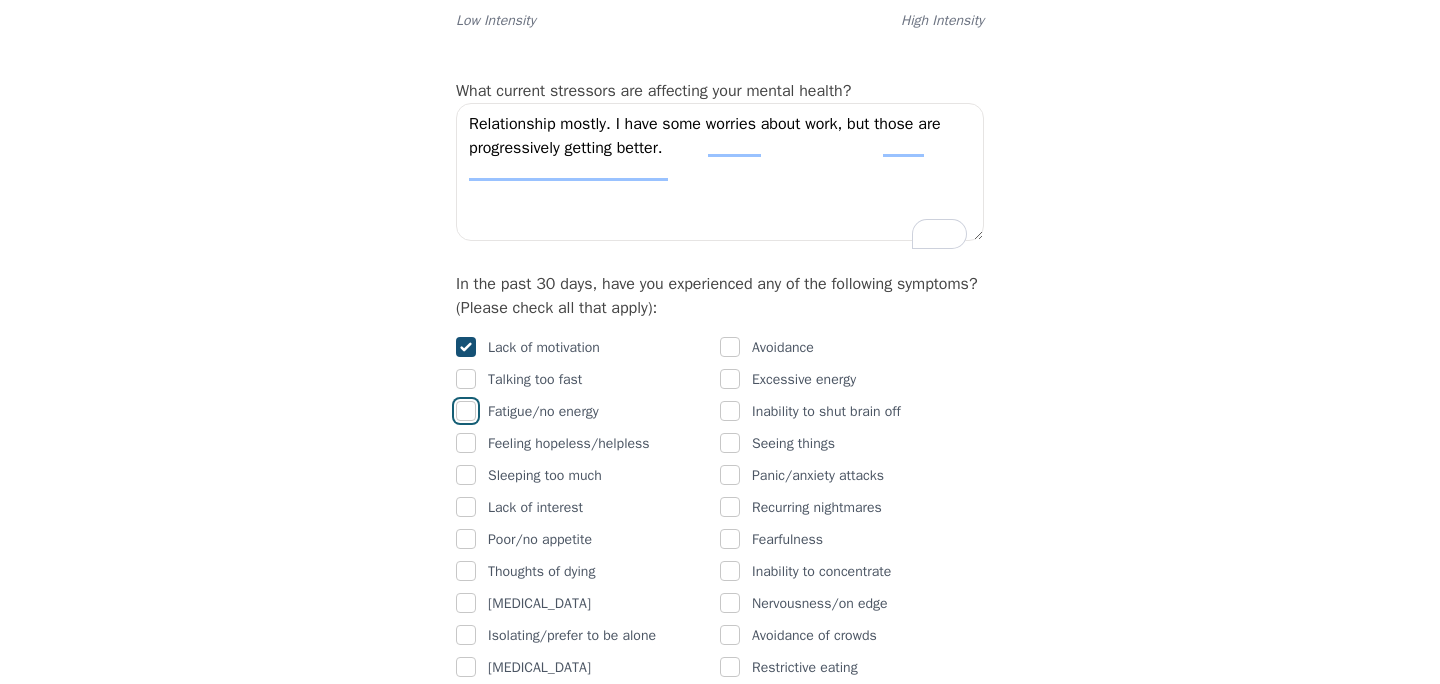 click at bounding box center (466, 411) 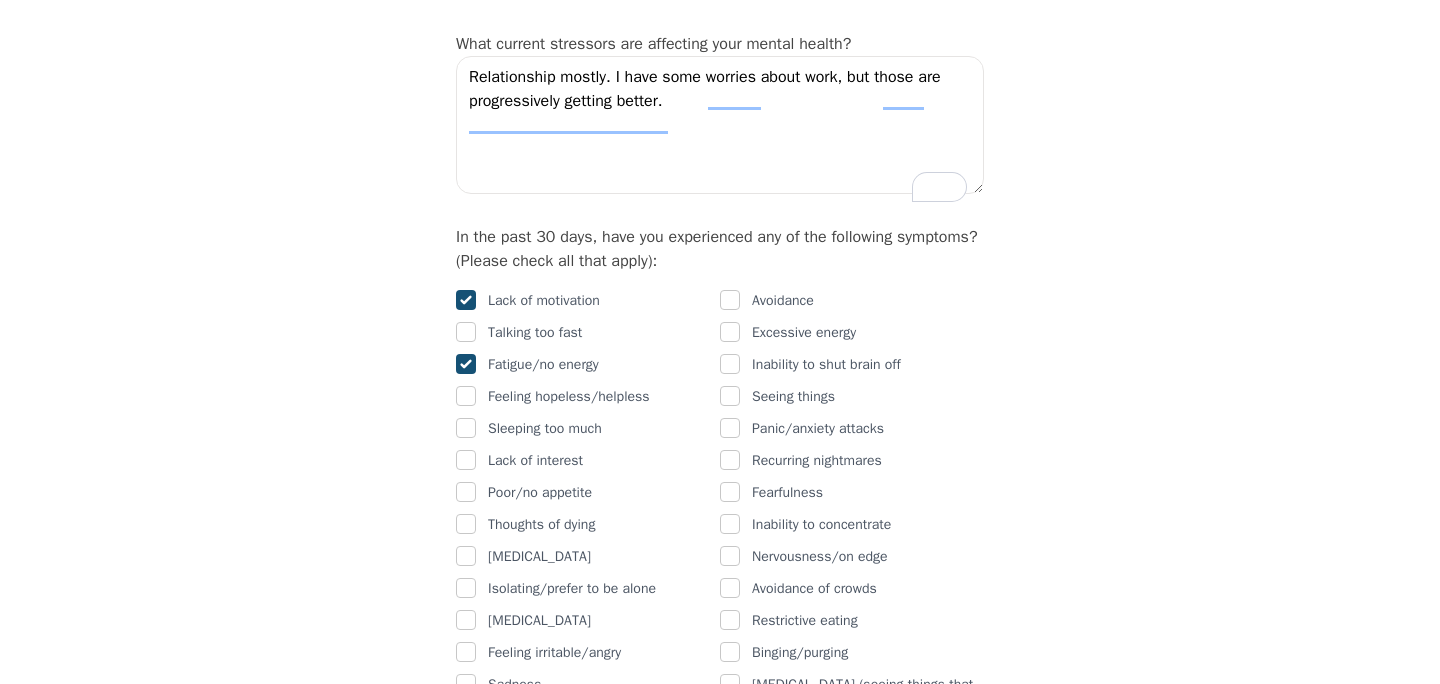 scroll, scrollTop: 1028, scrollLeft: 0, axis: vertical 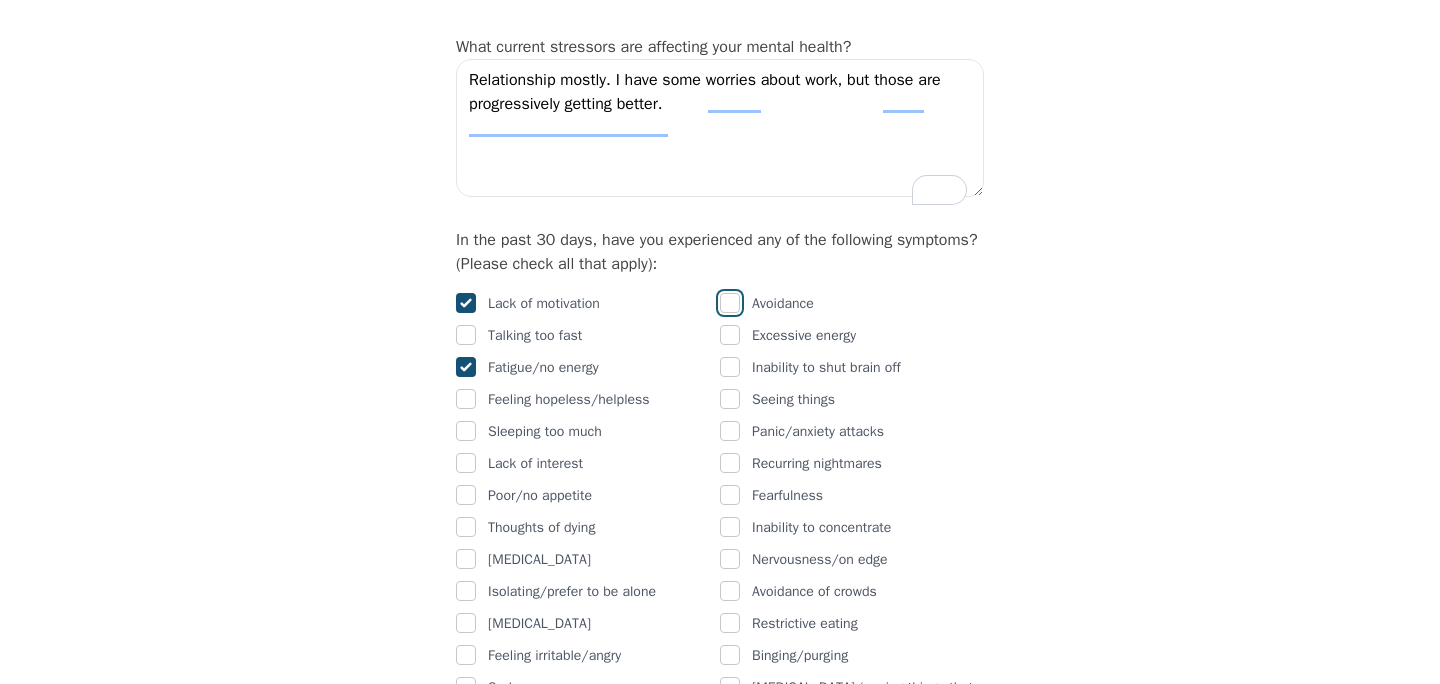 click at bounding box center (730, 303) 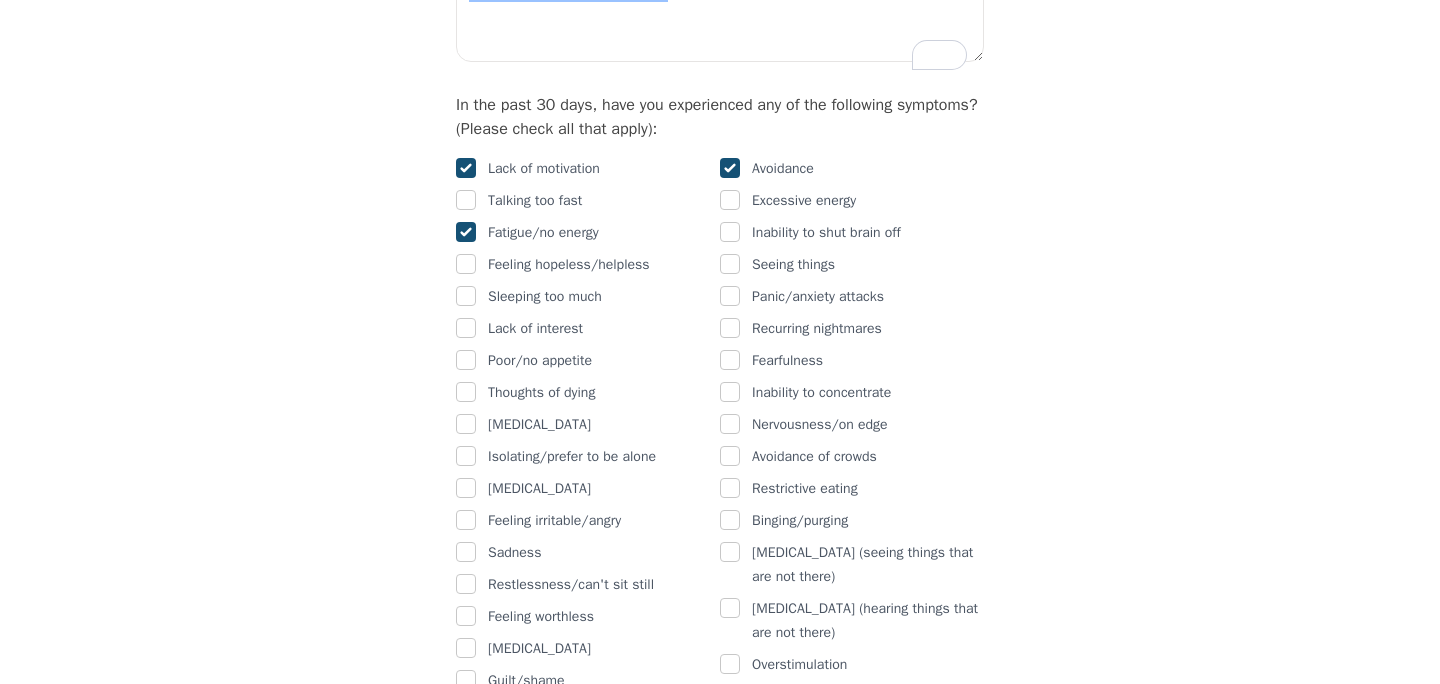 scroll, scrollTop: 1174, scrollLeft: 0, axis: vertical 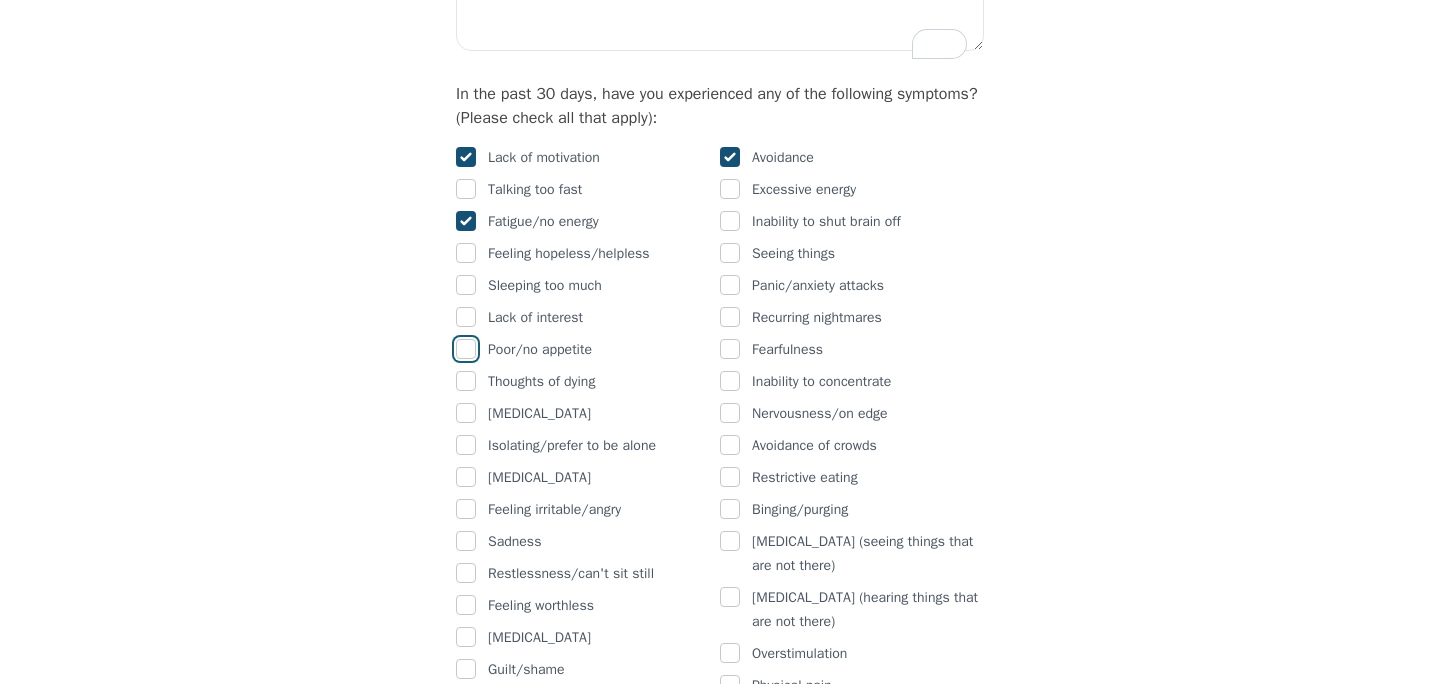 click at bounding box center [466, 349] 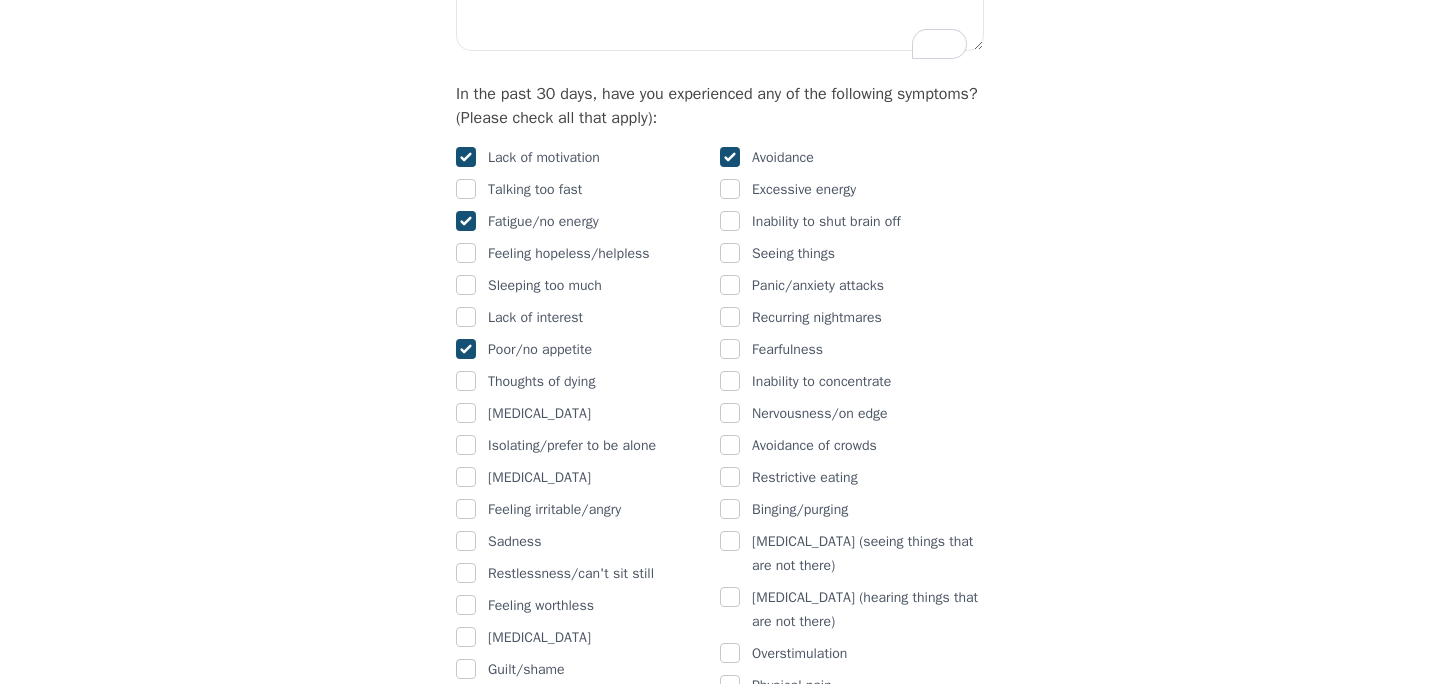 checkbox on "true" 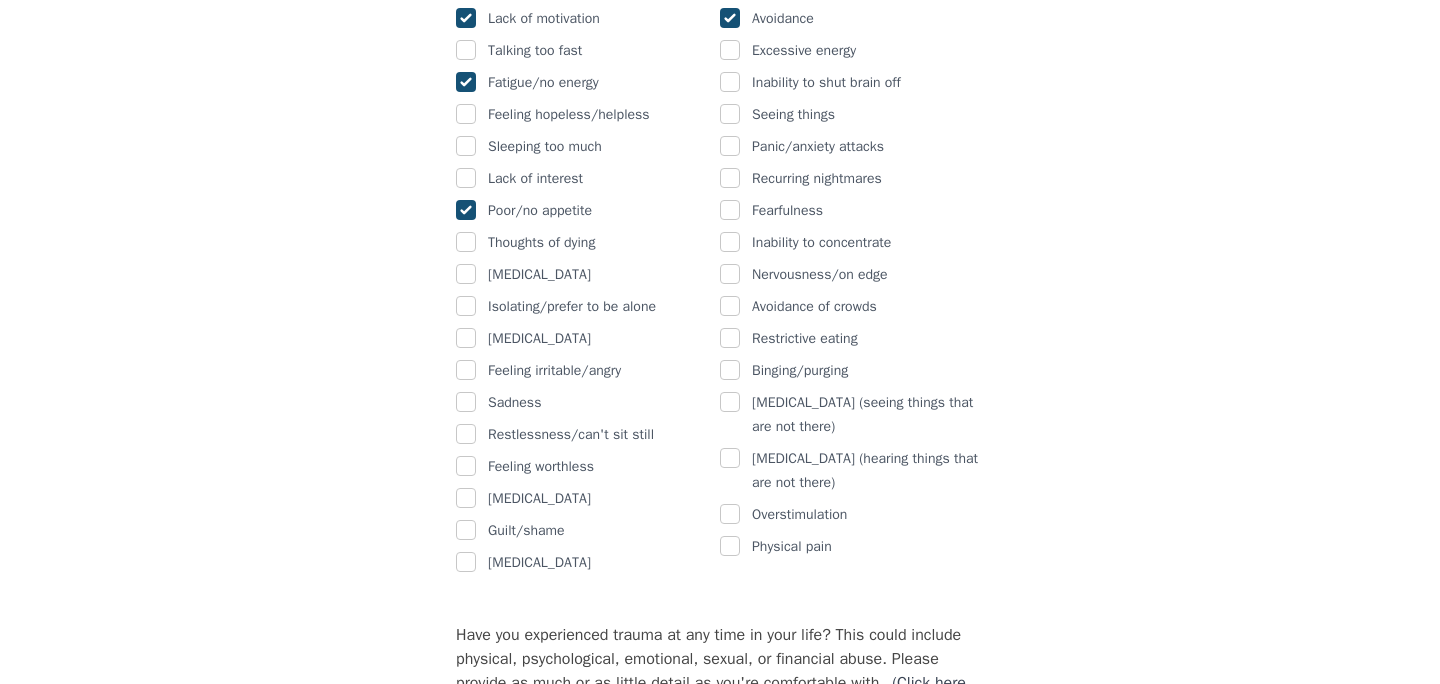 scroll, scrollTop: 1317, scrollLeft: 0, axis: vertical 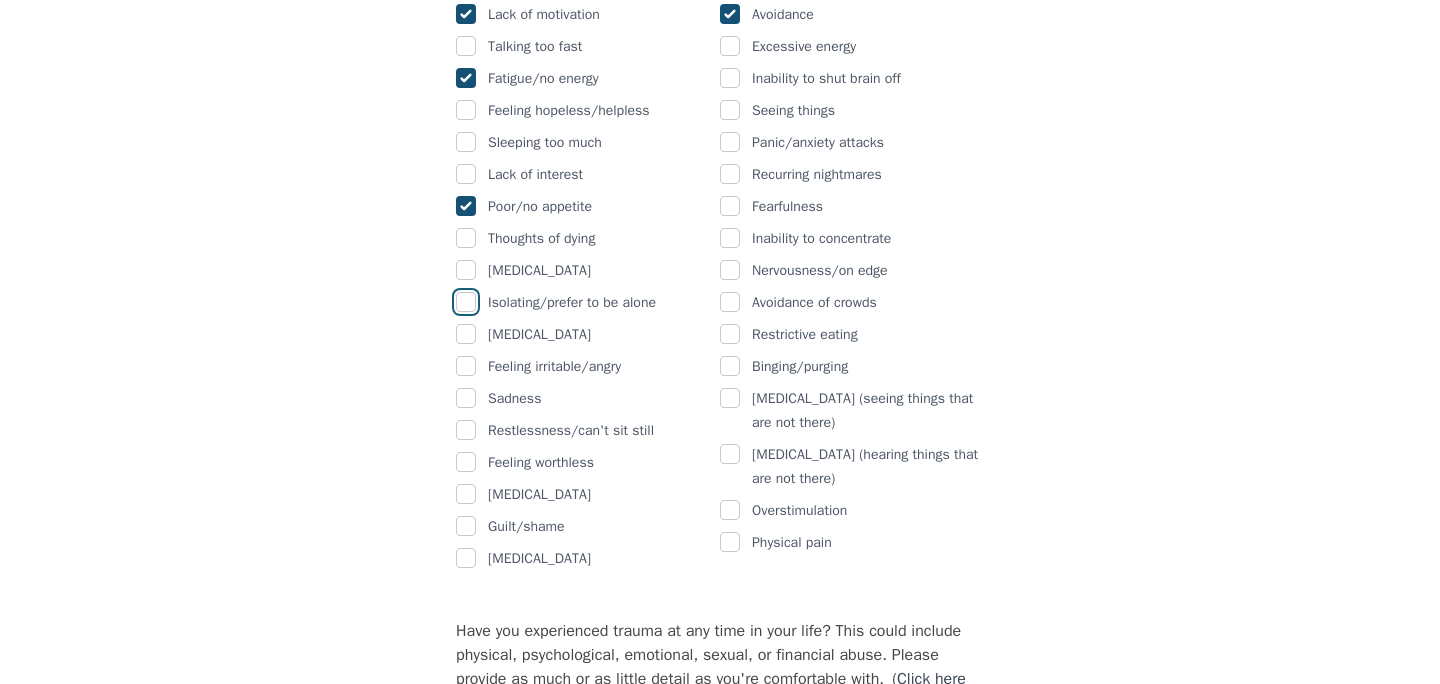 click at bounding box center (466, 302) 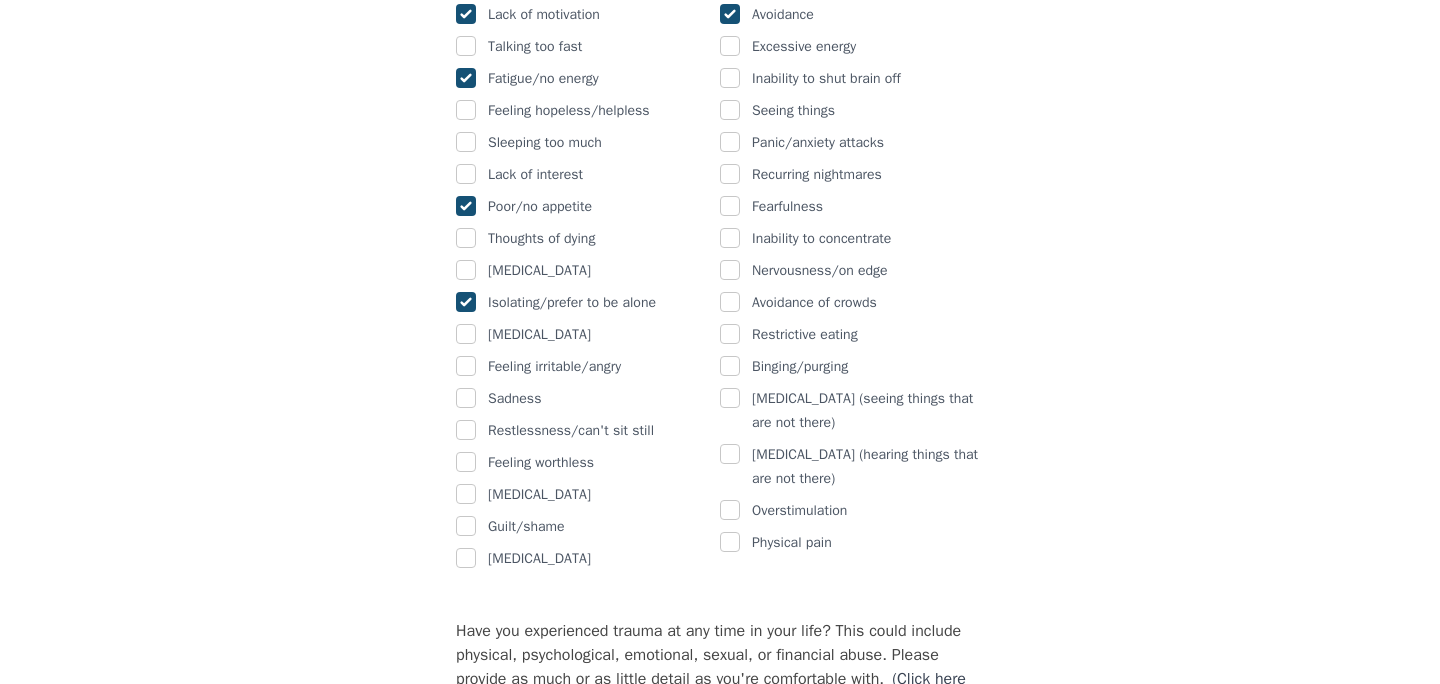 click at bounding box center [466, 302] 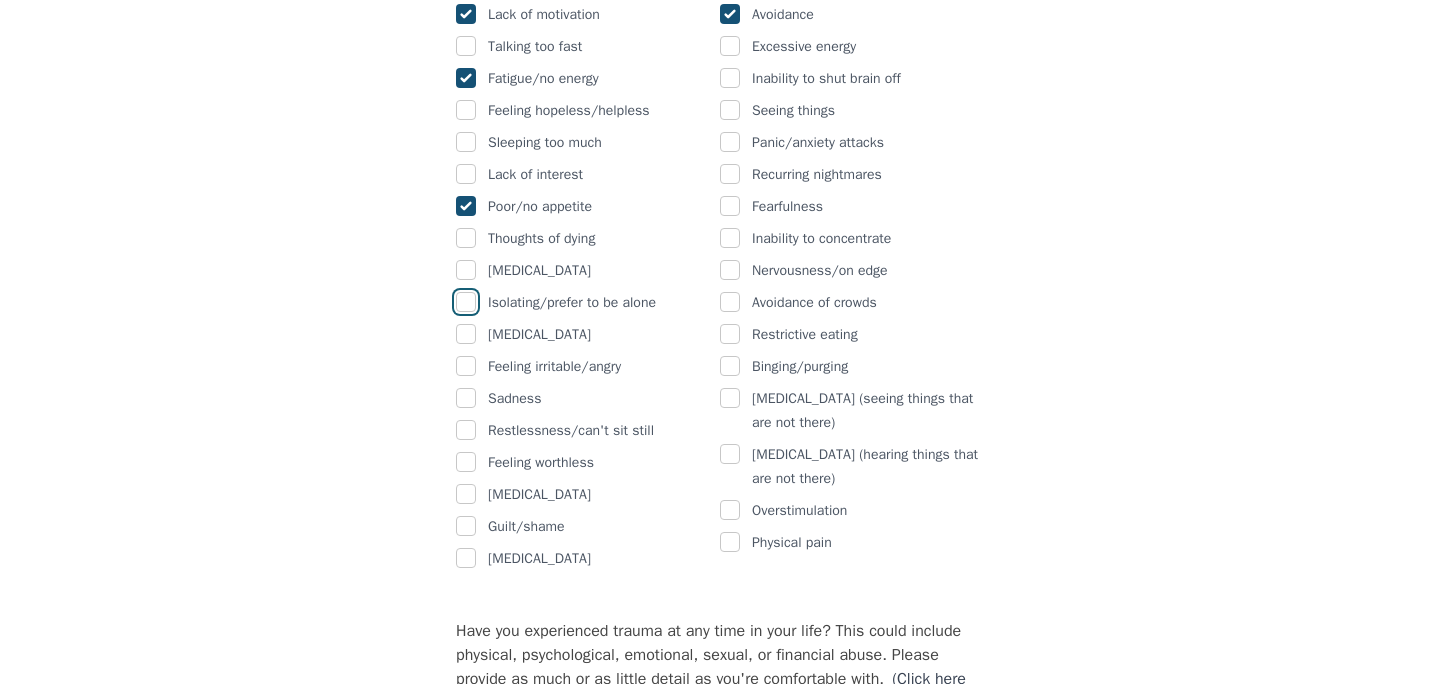 click at bounding box center [466, 302] 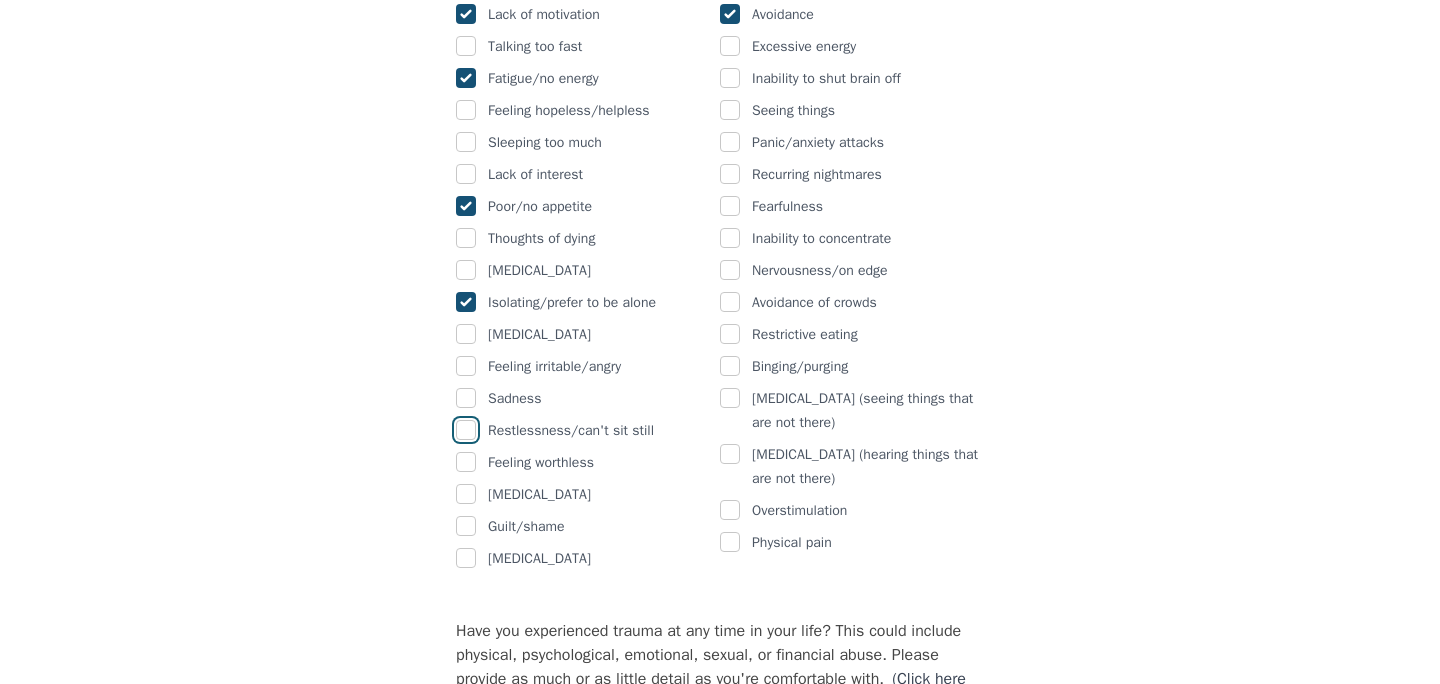 click at bounding box center (466, 430) 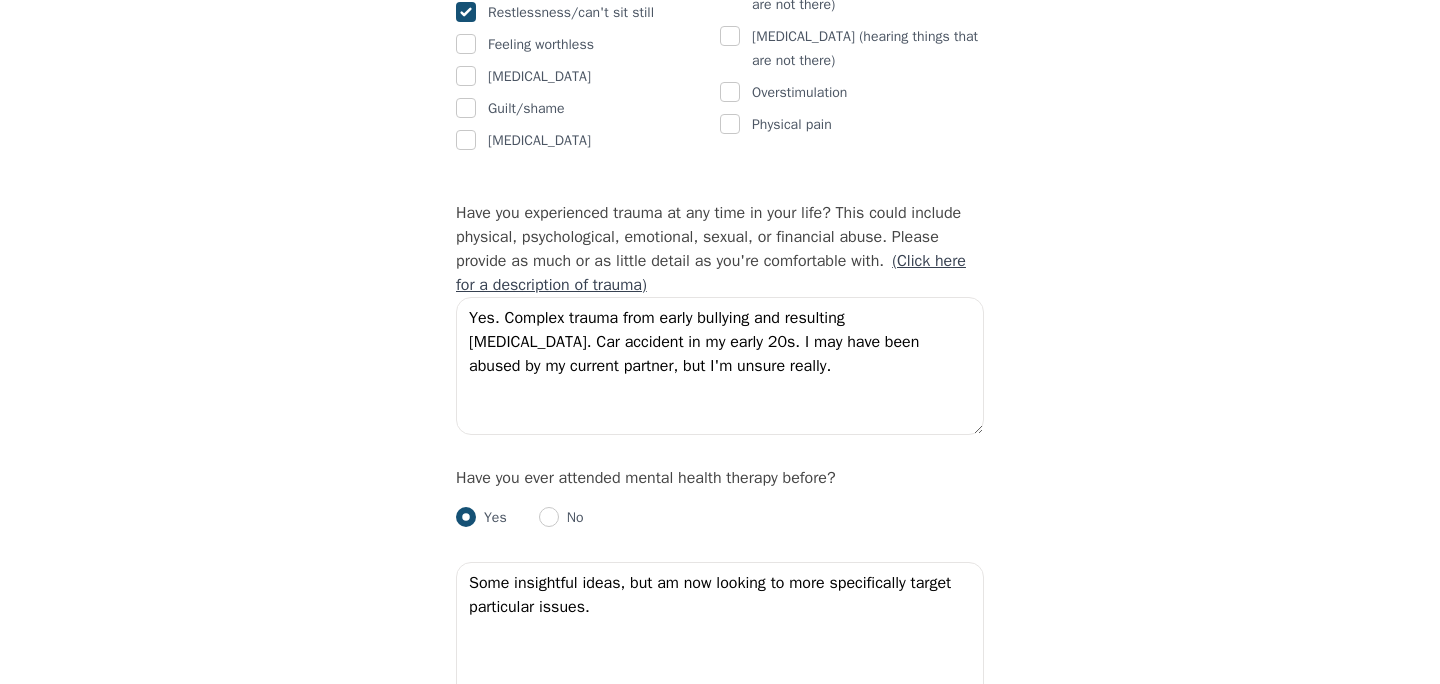 scroll, scrollTop: 1762, scrollLeft: 0, axis: vertical 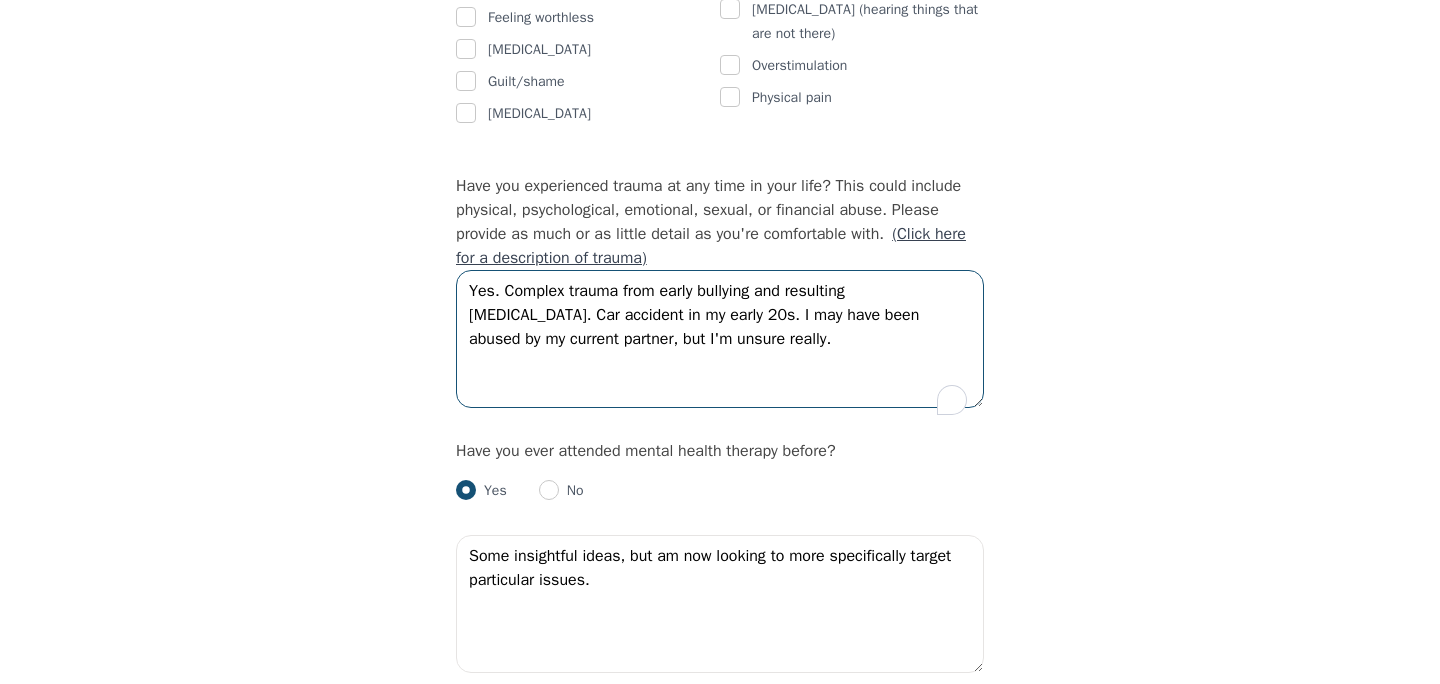 click on "Yes. Complex trauma from early bullying and resulting [MEDICAL_DATA]. Car accident in my early 20s. I may have been abused by my current partner, but I'm unsure really." at bounding box center (720, 339) 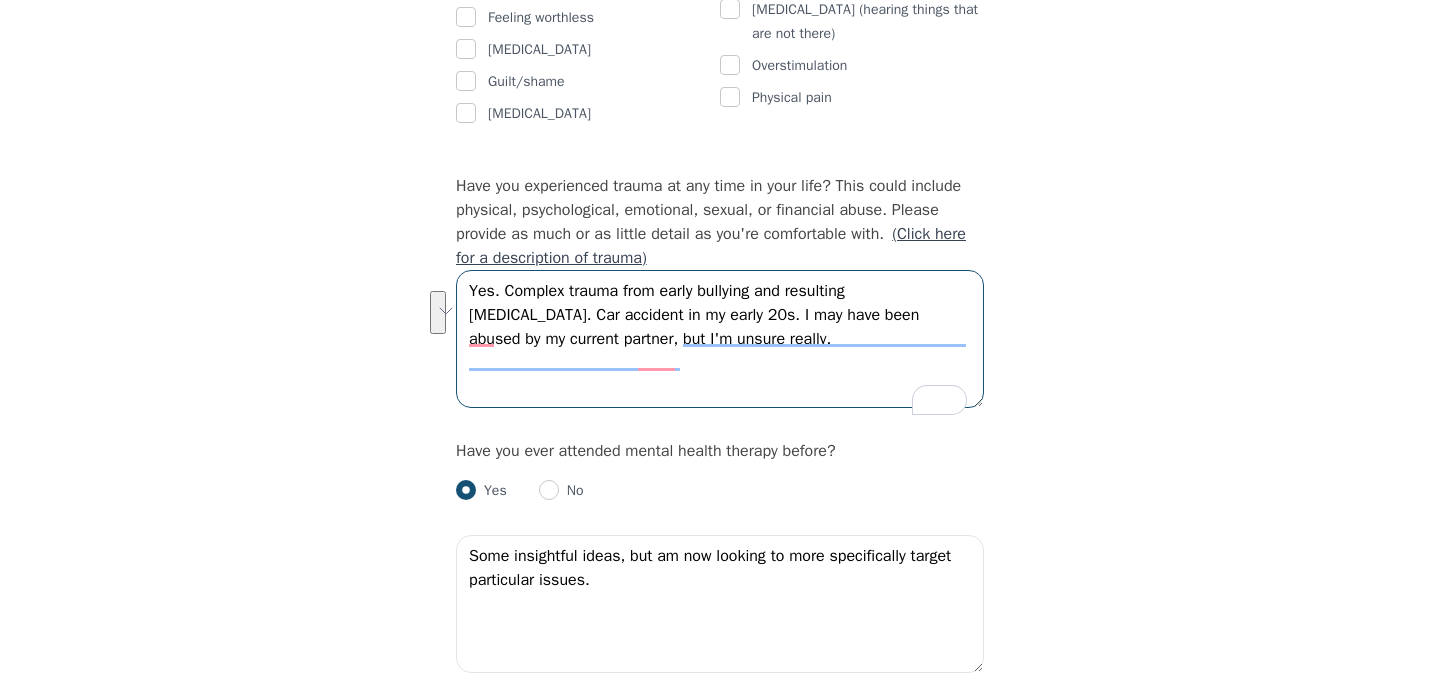 drag, startPoint x: 689, startPoint y: 364, endPoint x: 679, endPoint y: 342, distance: 24.166092 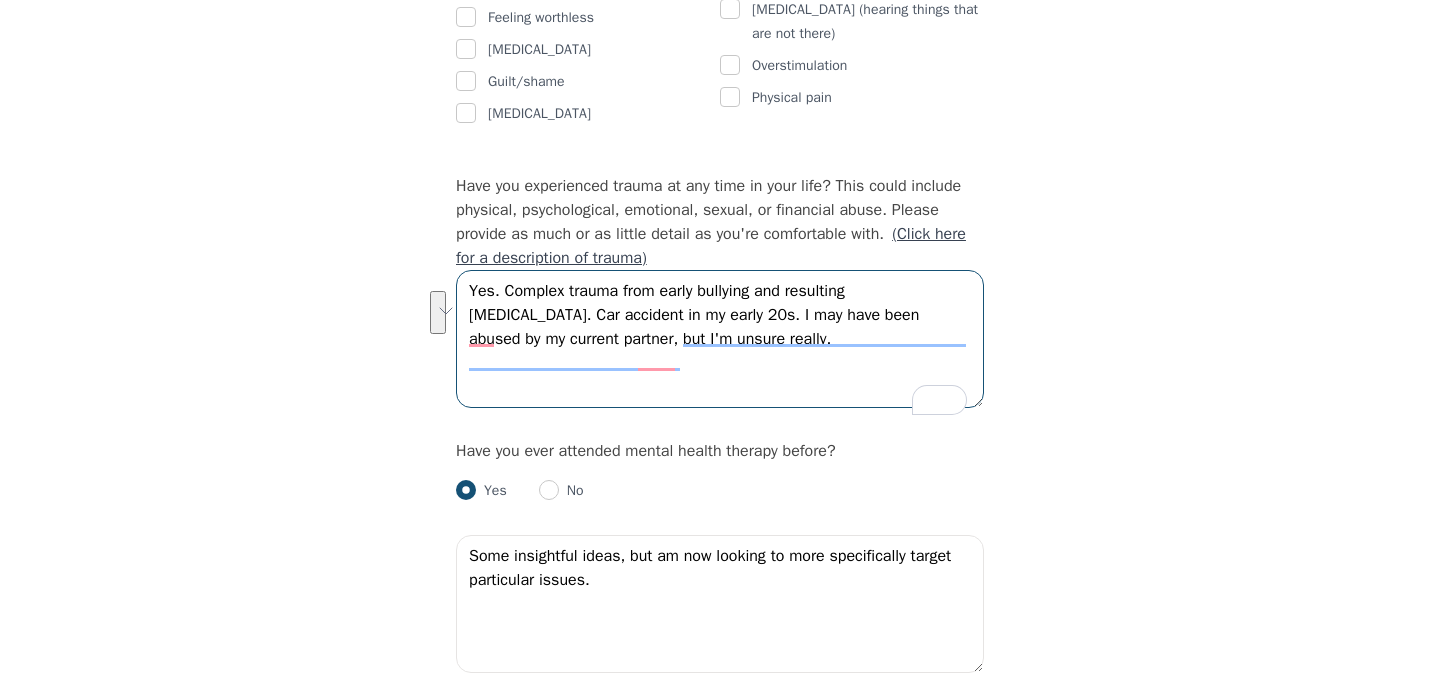 click on "Yes. Complex trauma from early bullying and resulting [MEDICAL_DATA]. Car accident in my early 20s. I may have been abused by my current partner, but I'm unsure really." at bounding box center (720, 339) 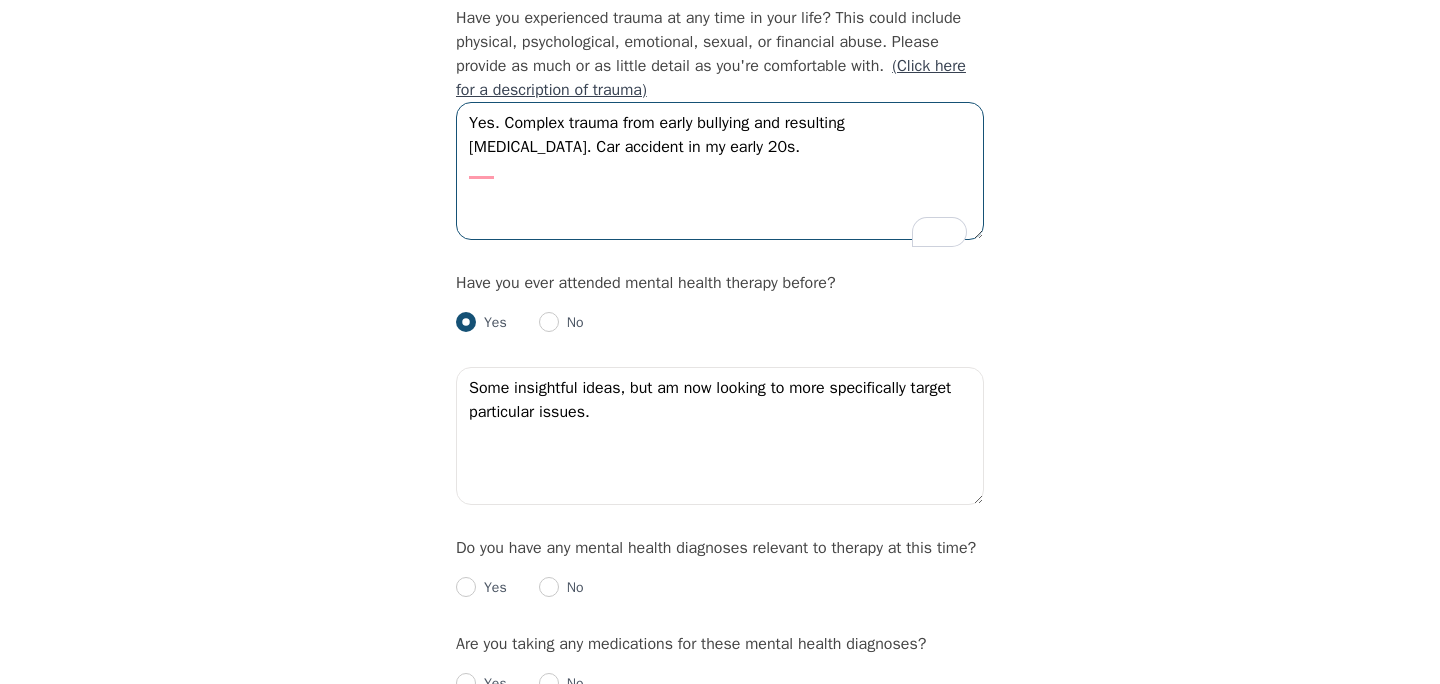 scroll, scrollTop: 1929, scrollLeft: 0, axis: vertical 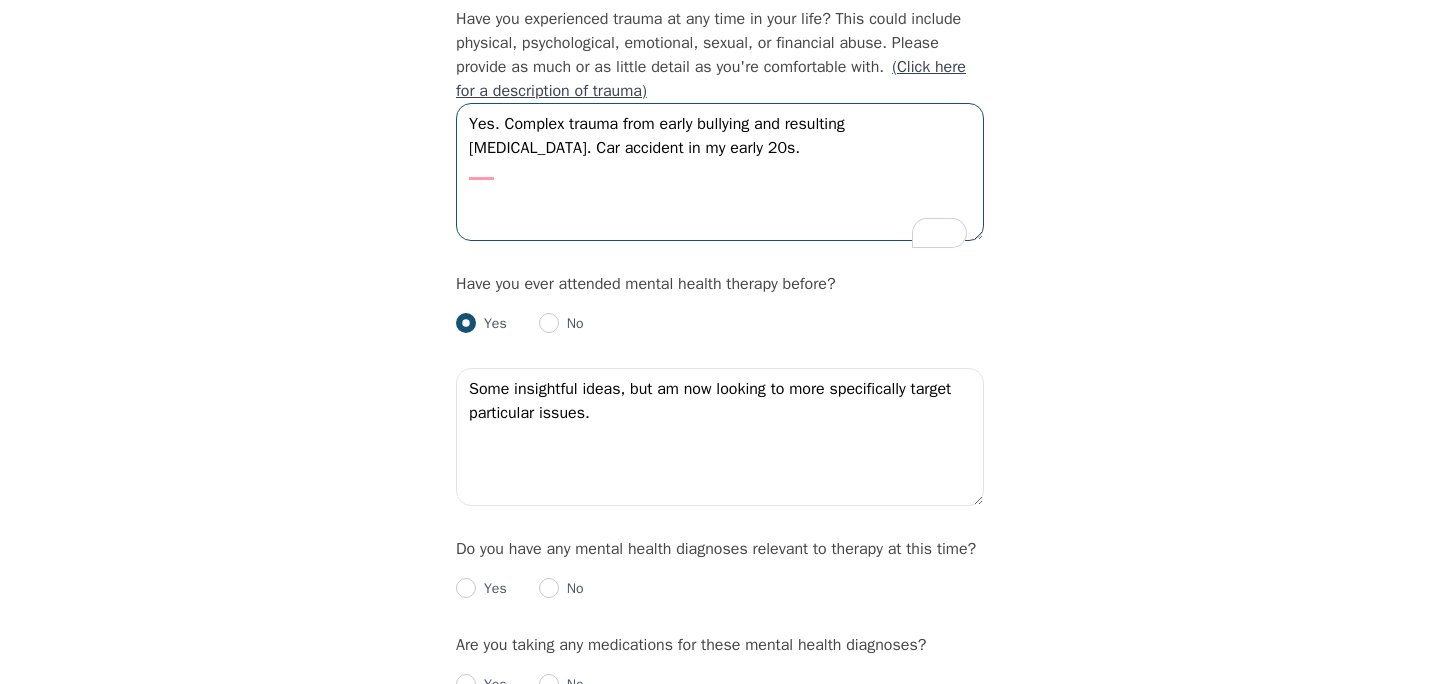 type on "Yes. Complex trauma from early bullying and resulting [MEDICAL_DATA]. Car accident in my early 20s." 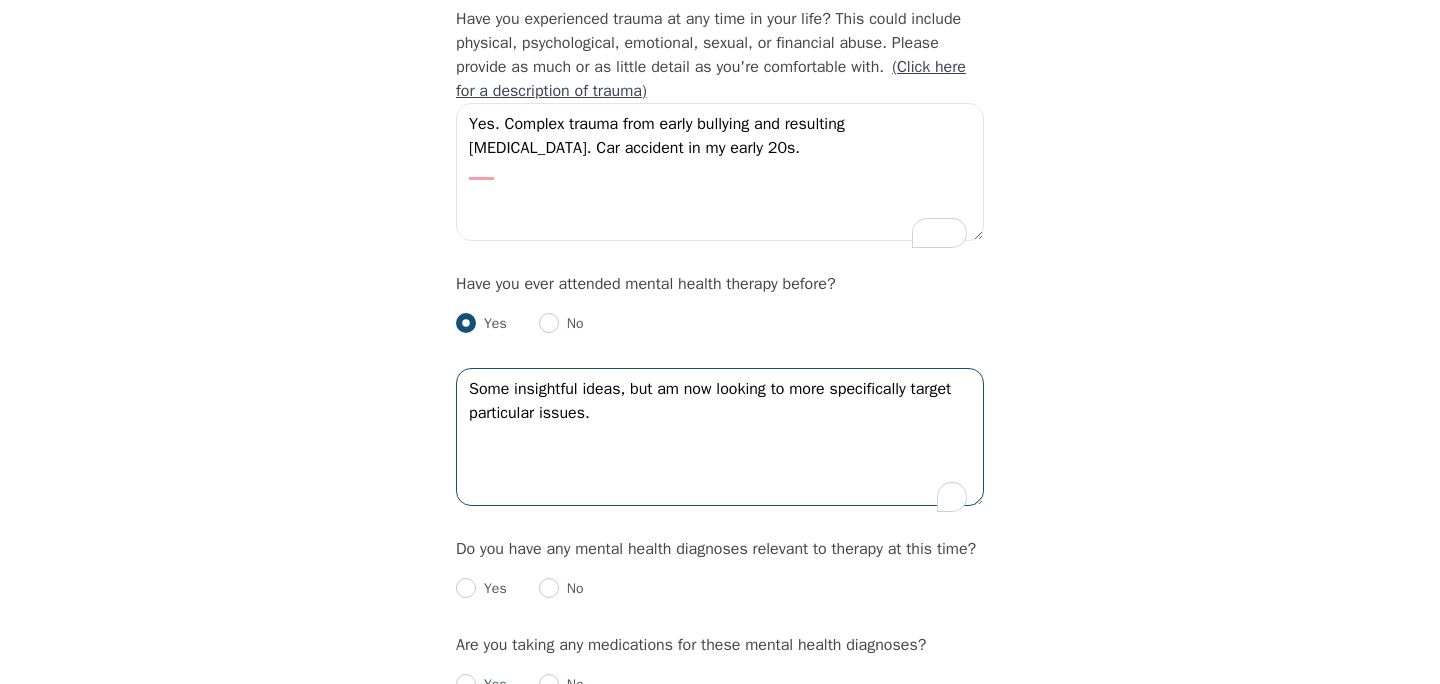 click on "Some insightful ideas, but am now looking to more specifically target particular issues." at bounding box center [720, 437] 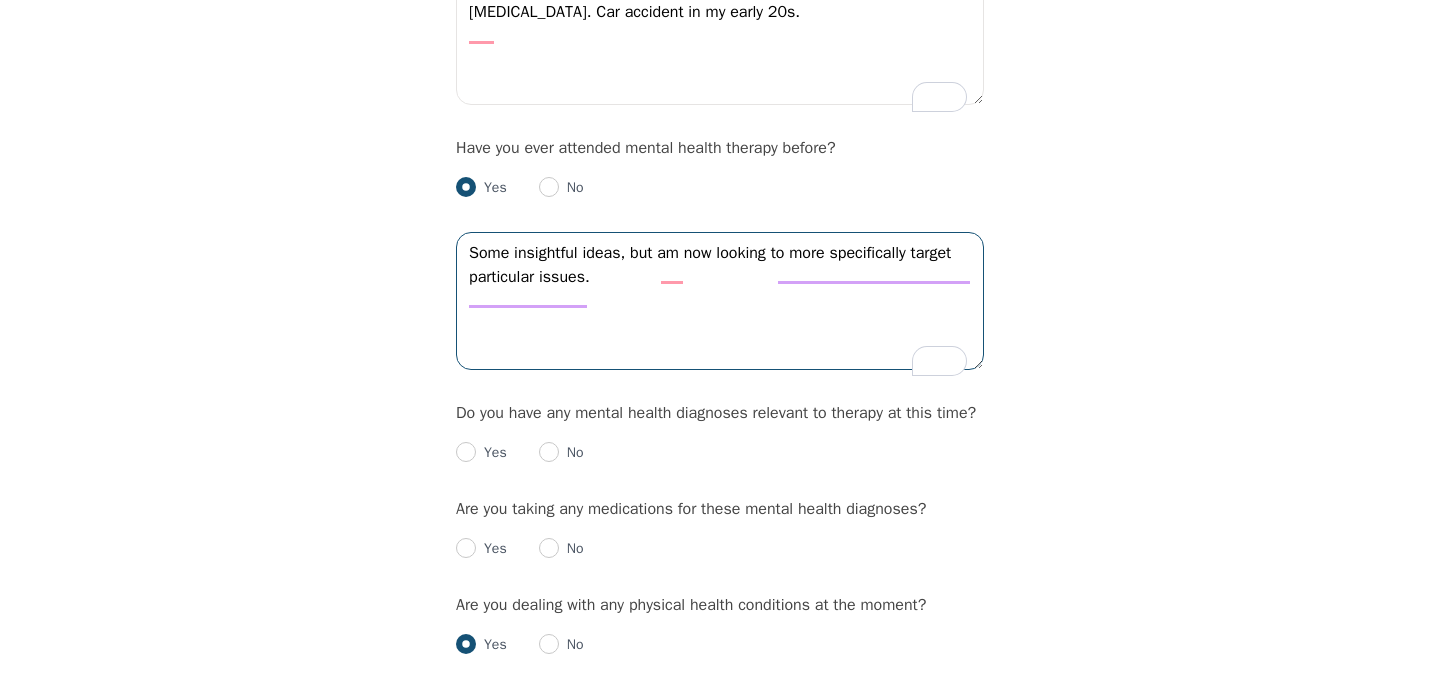 scroll, scrollTop: 2073, scrollLeft: 0, axis: vertical 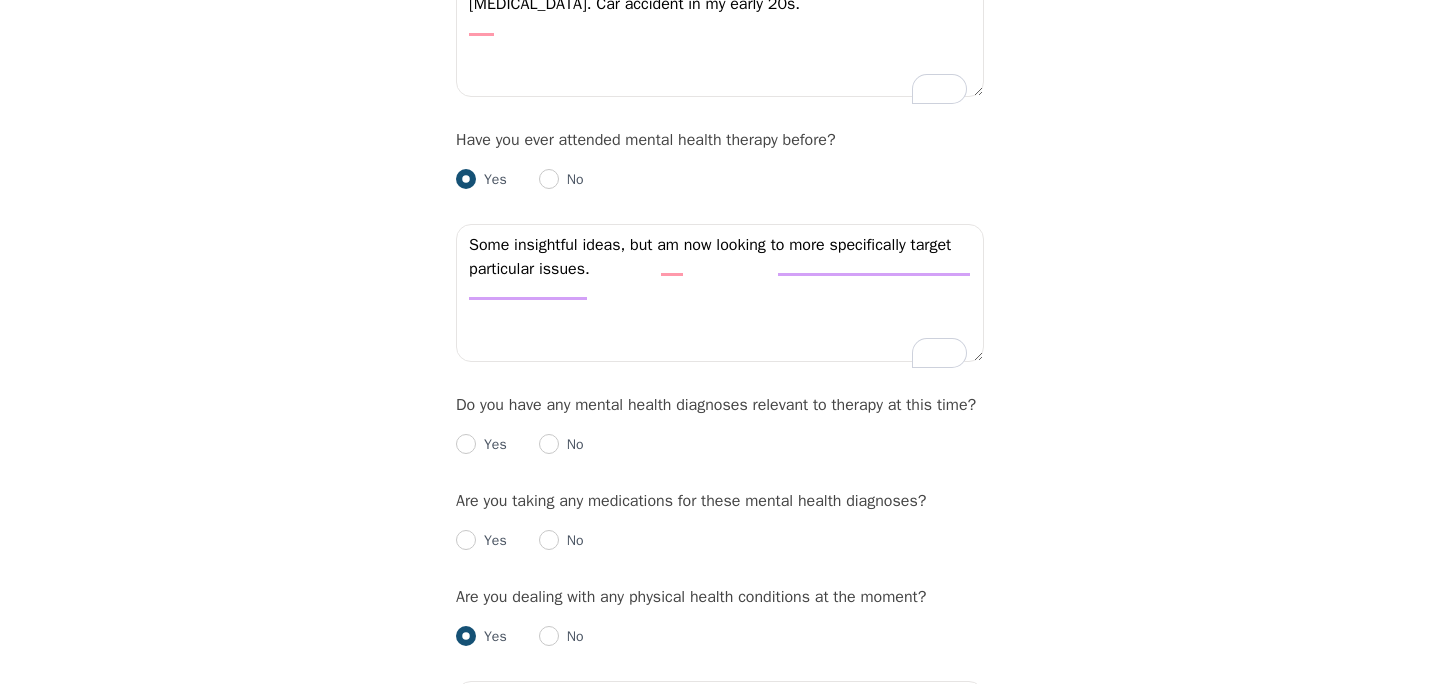 click on "No" at bounding box center [571, 445] 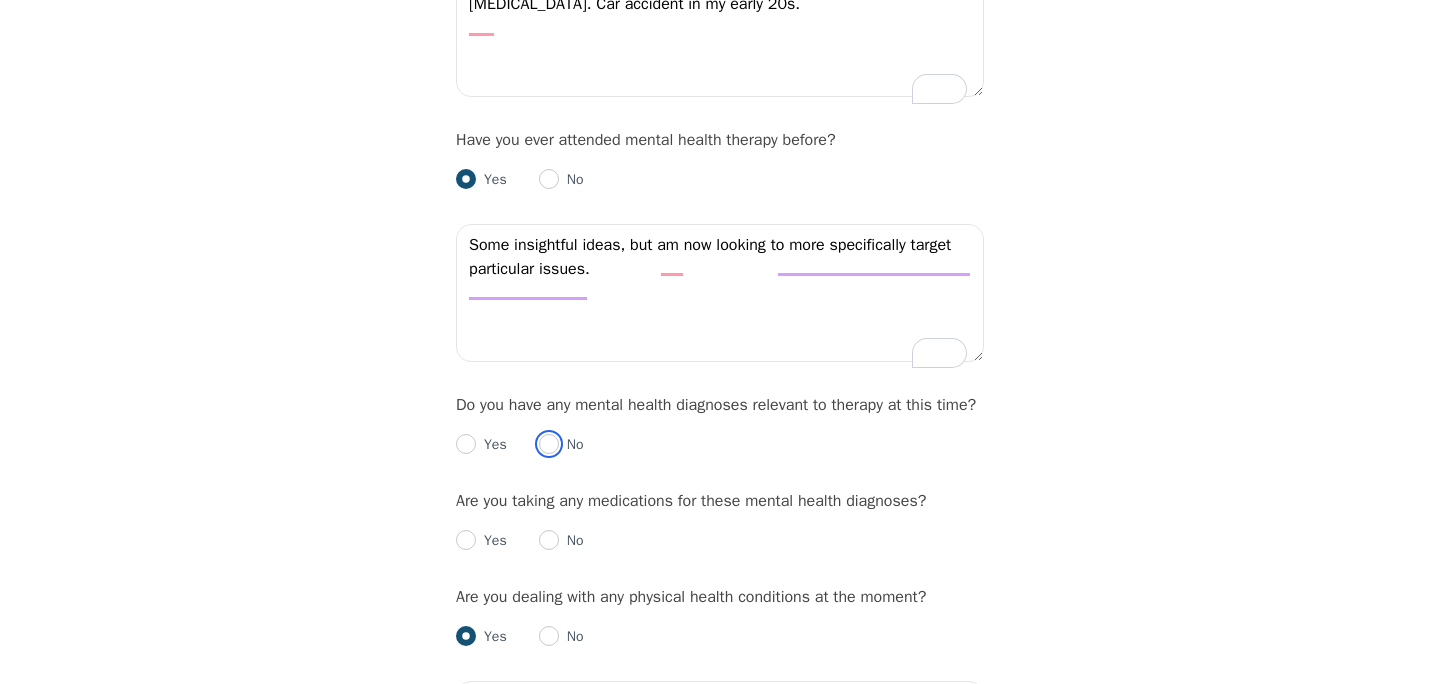 click at bounding box center [549, 444] 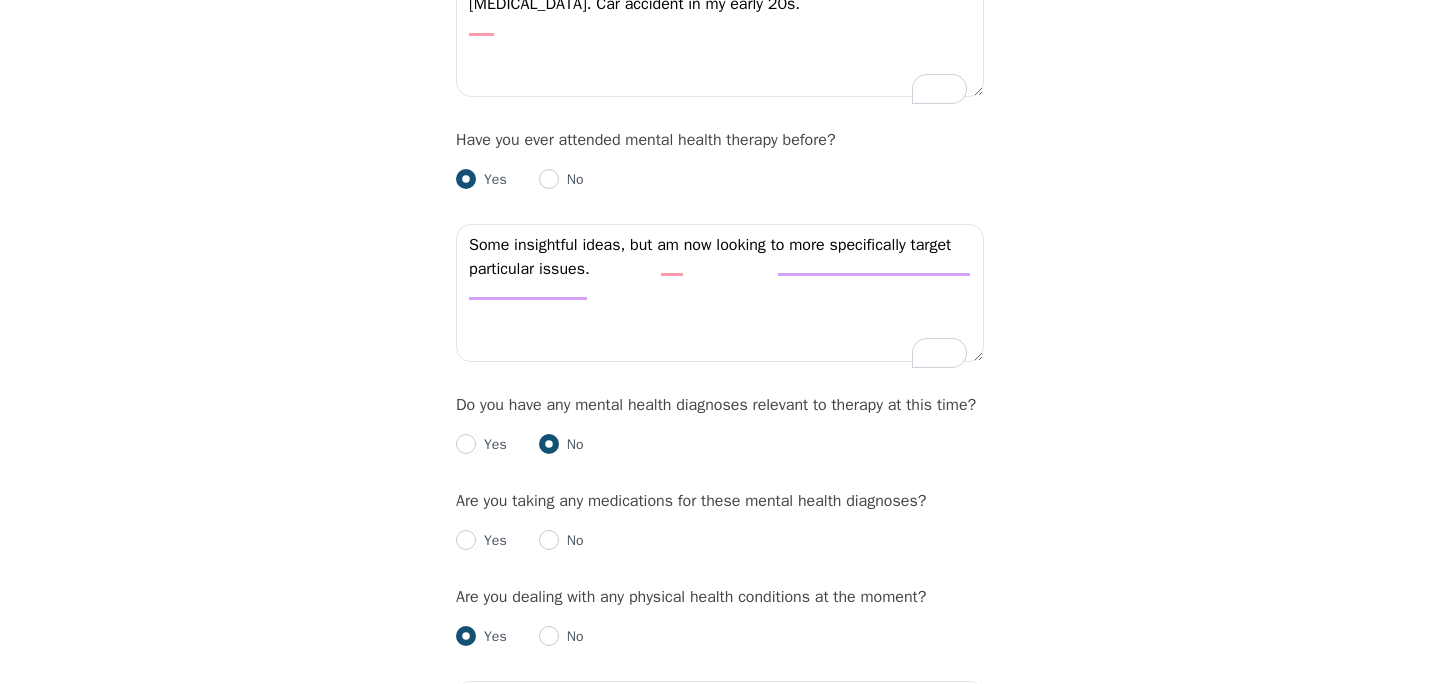 radio on "true" 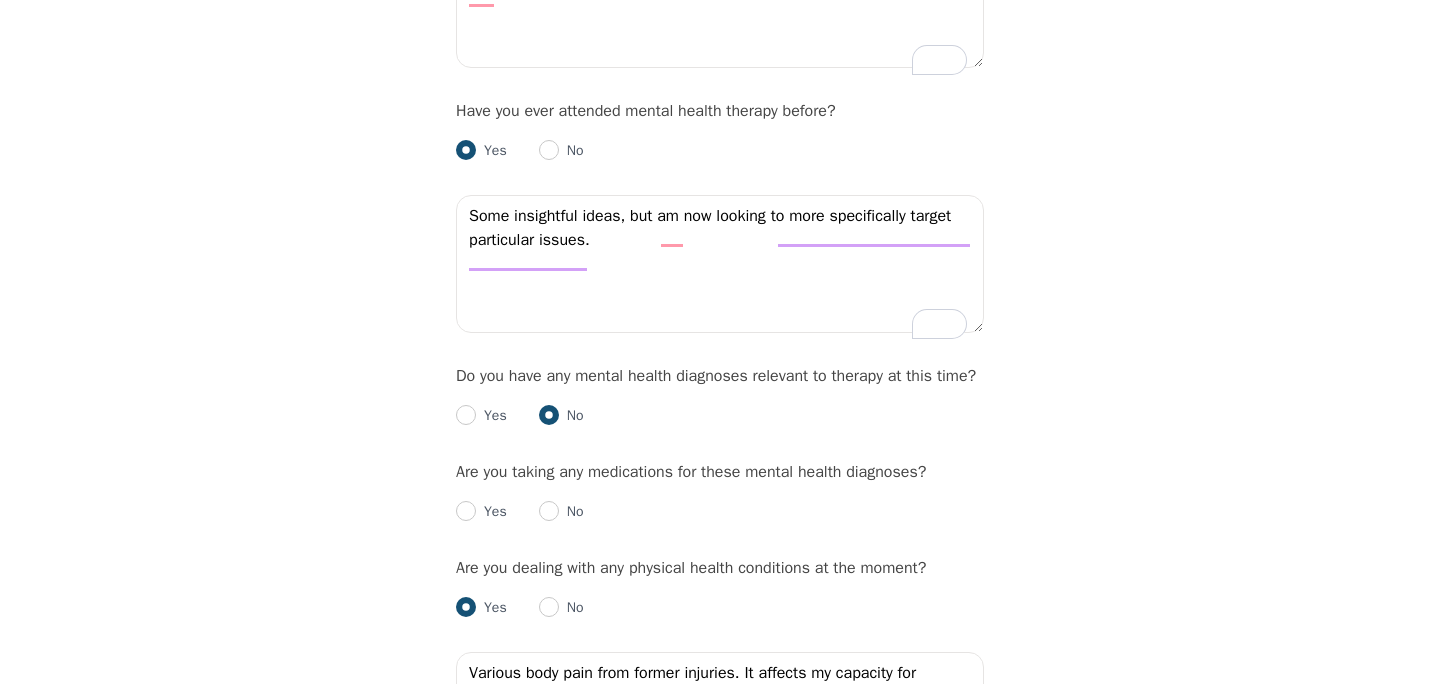 scroll, scrollTop: 2109, scrollLeft: 0, axis: vertical 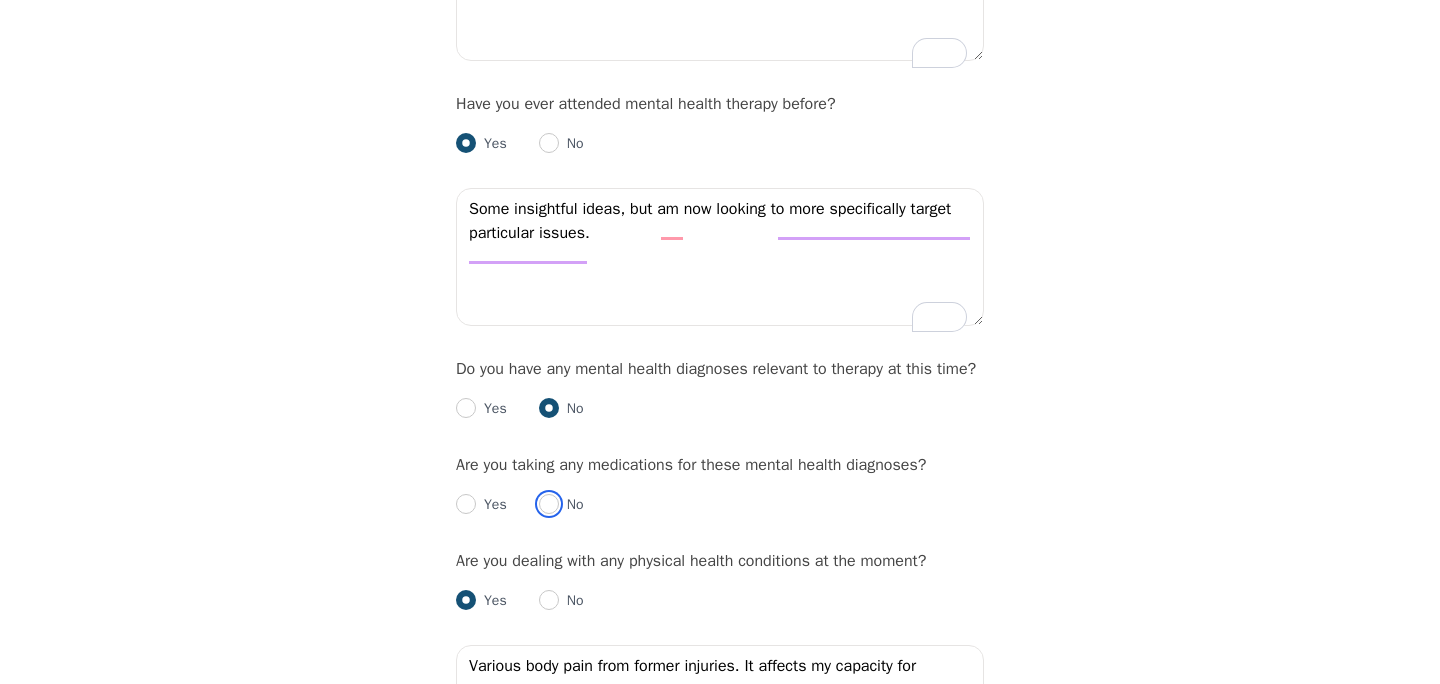 click at bounding box center [549, 504] 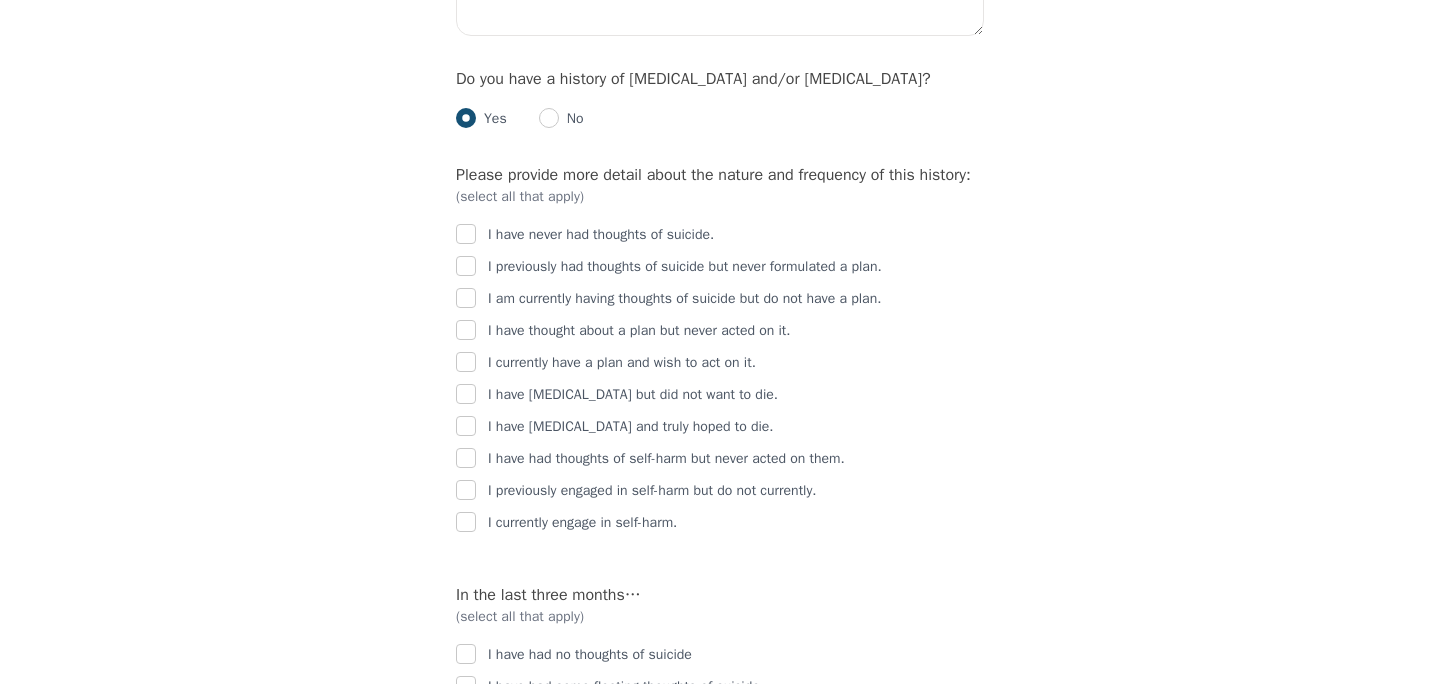 scroll, scrollTop: 2854, scrollLeft: 0, axis: vertical 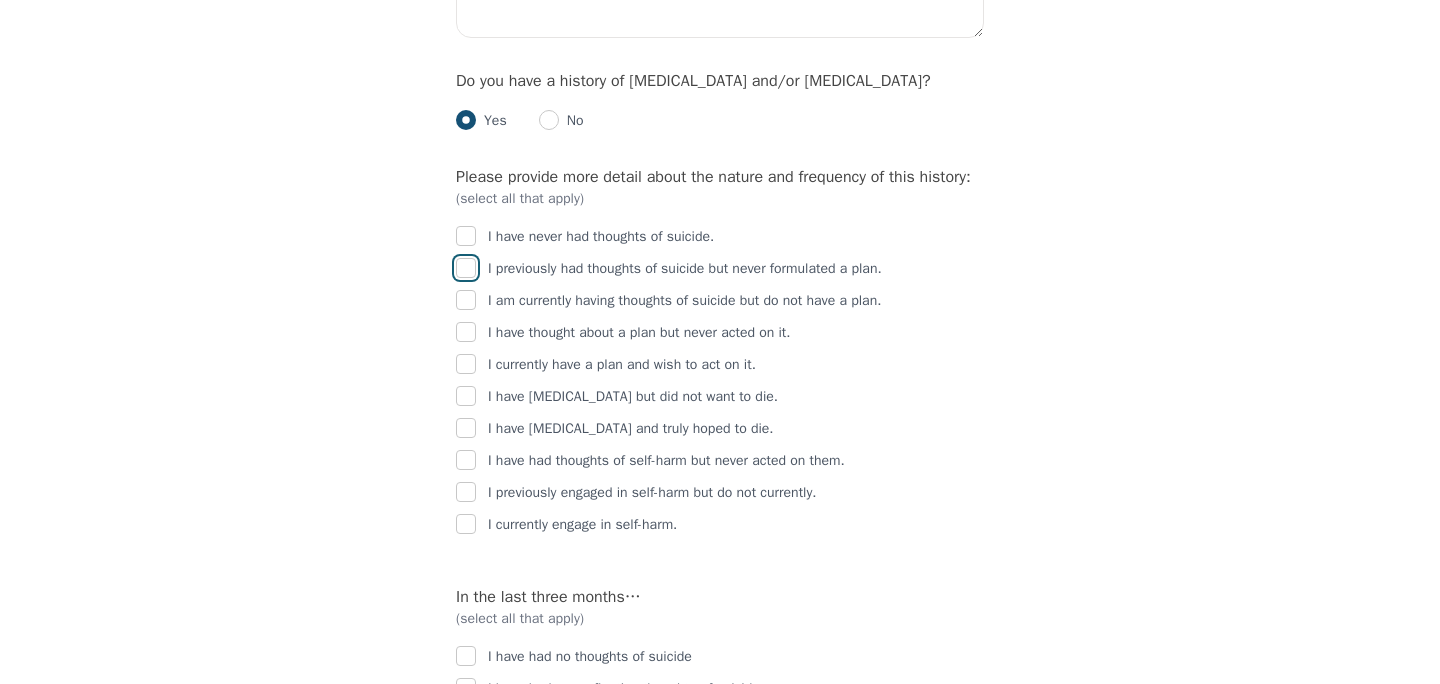 click at bounding box center [466, 268] 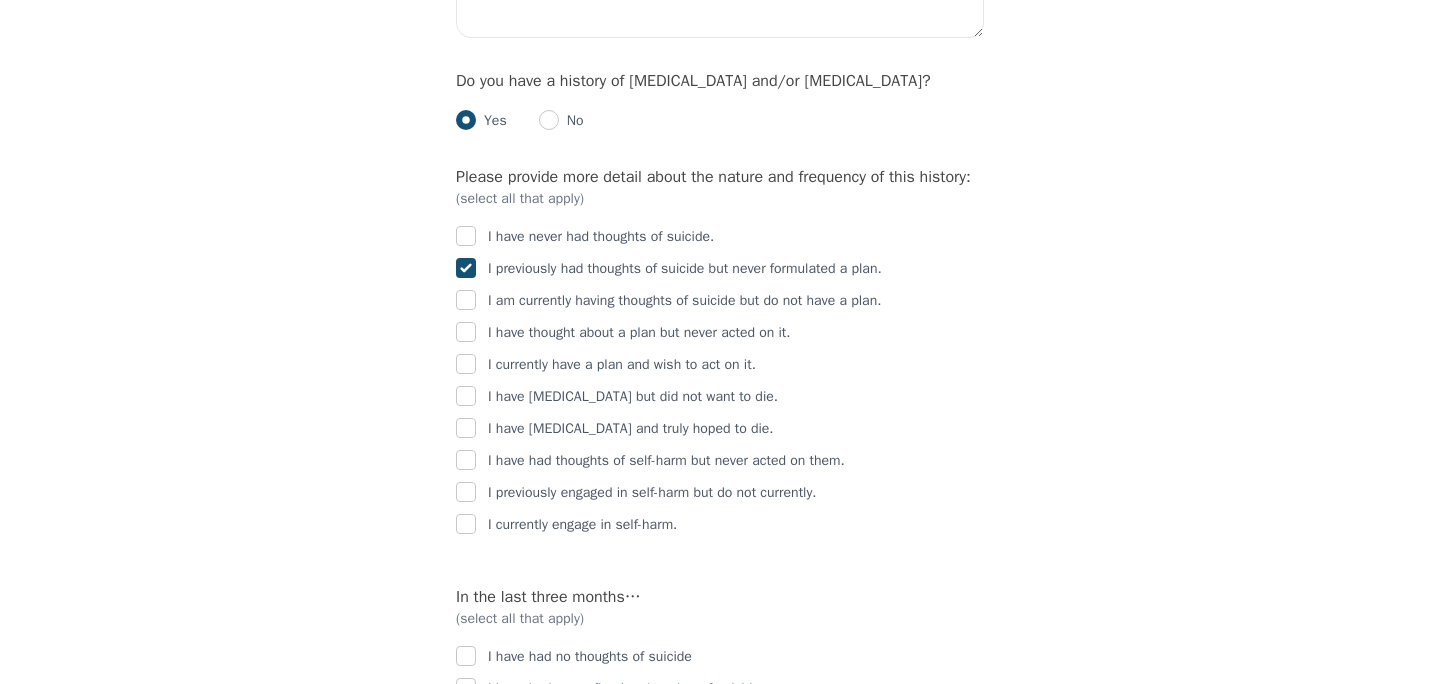 checkbox on "true" 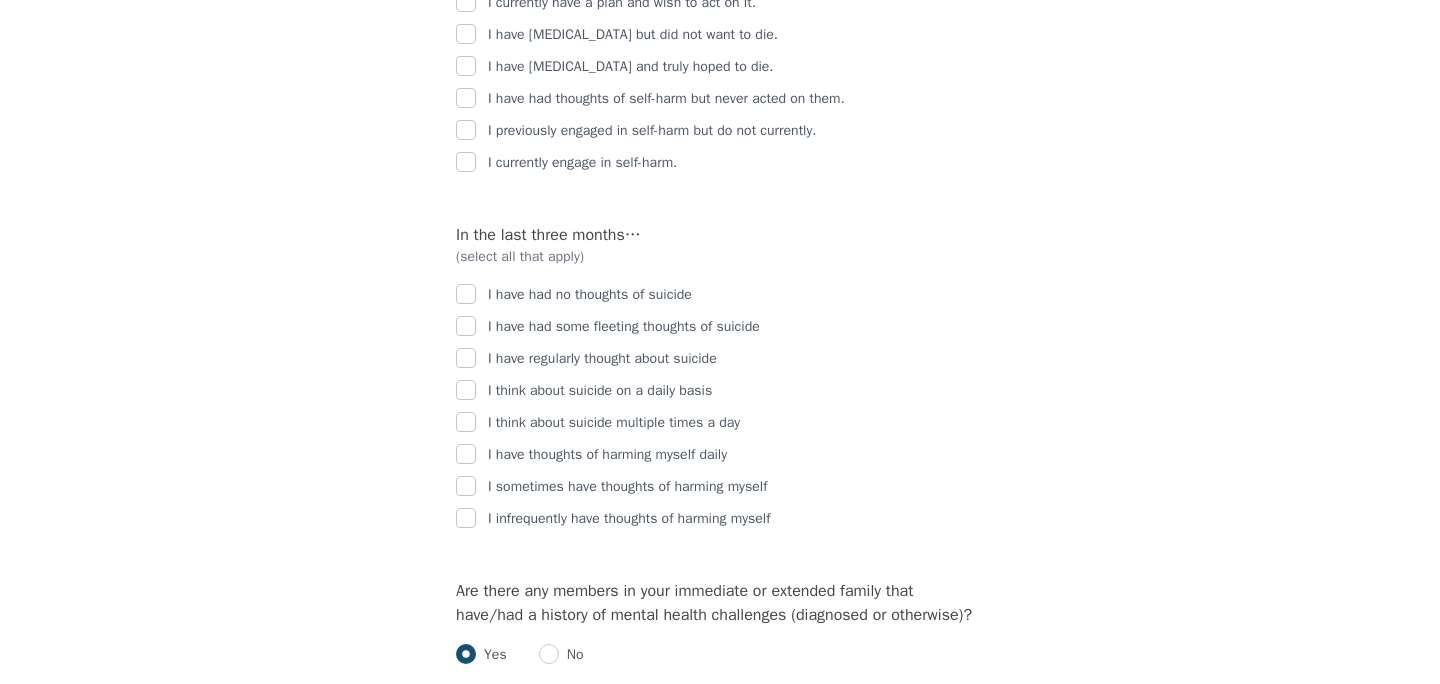 scroll, scrollTop: 3211, scrollLeft: 0, axis: vertical 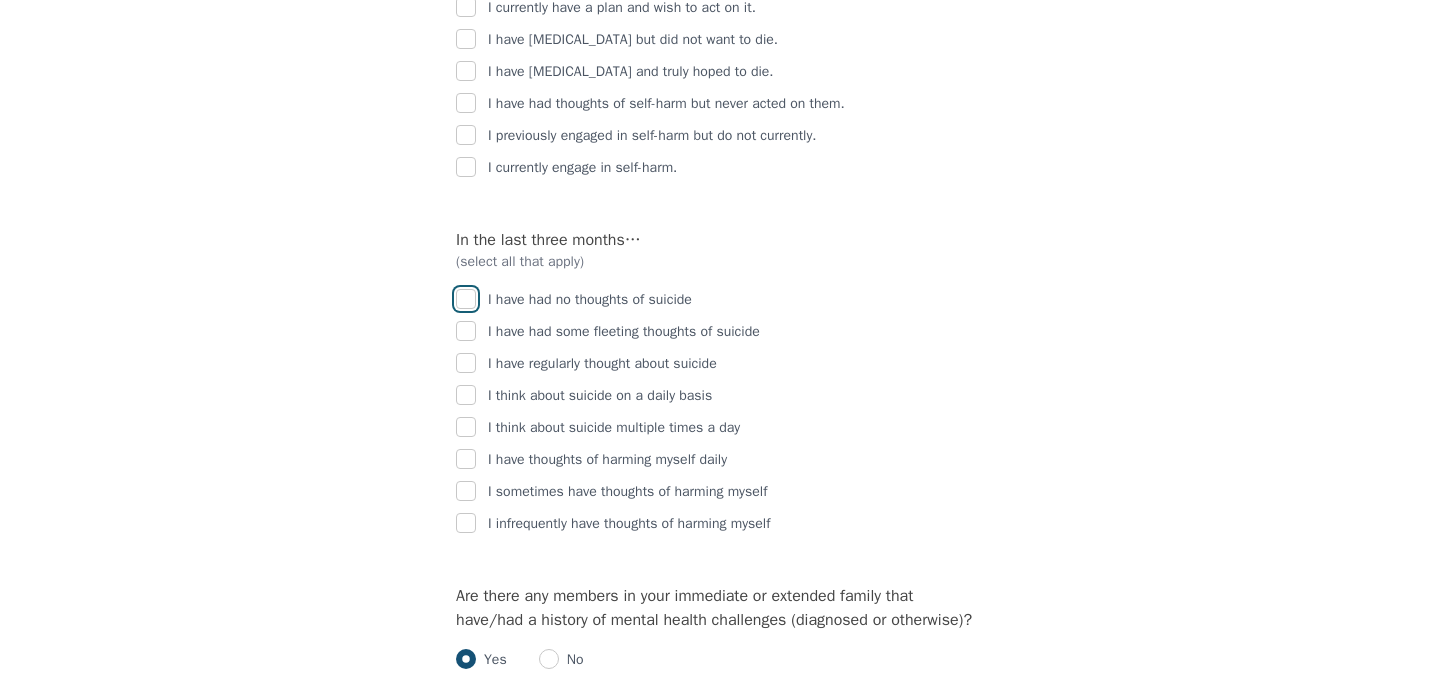 click at bounding box center [466, 299] 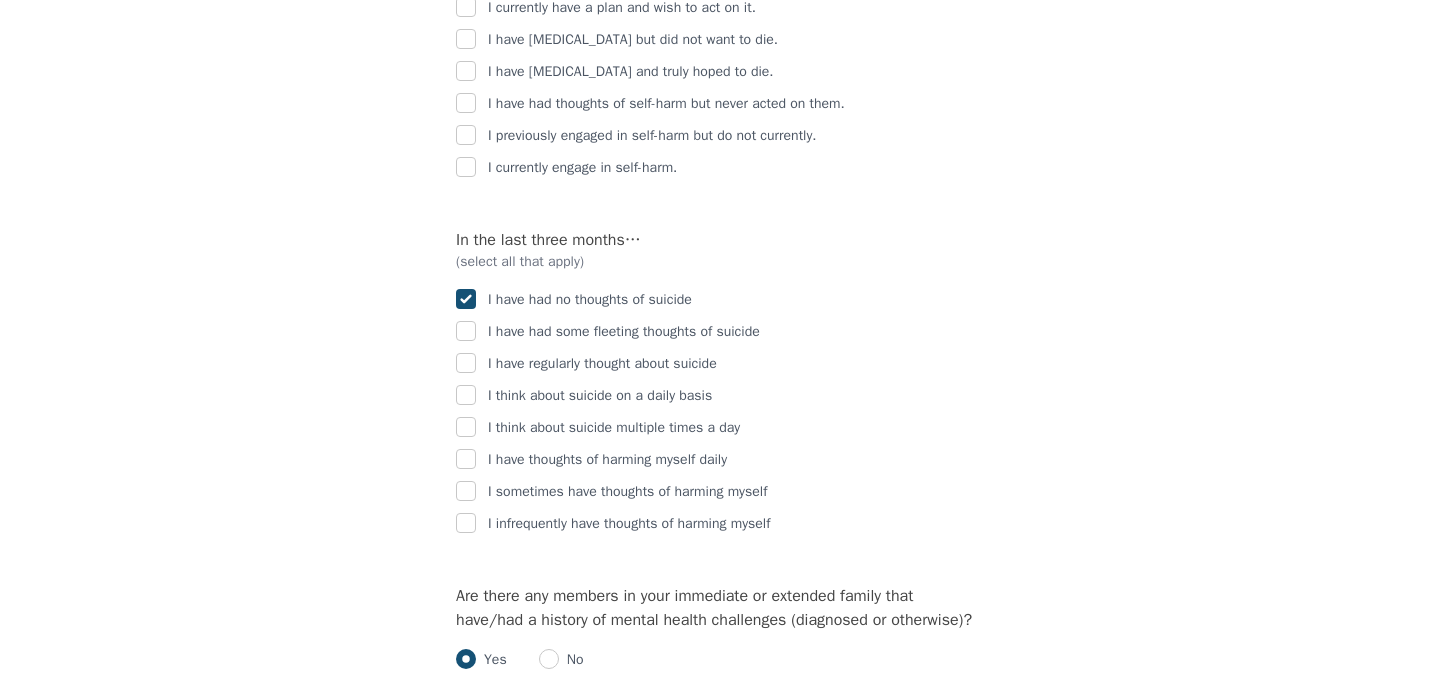 checkbox on "true" 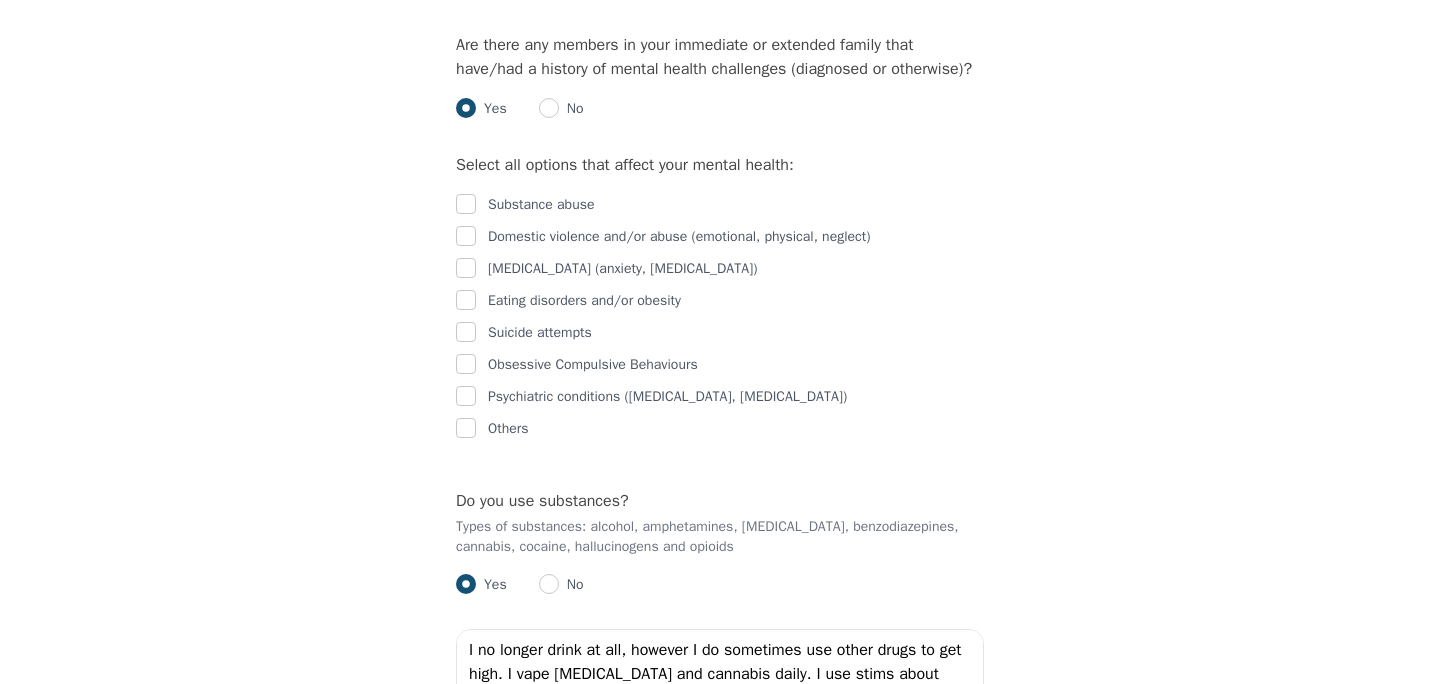 scroll, scrollTop: 3761, scrollLeft: 0, axis: vertical 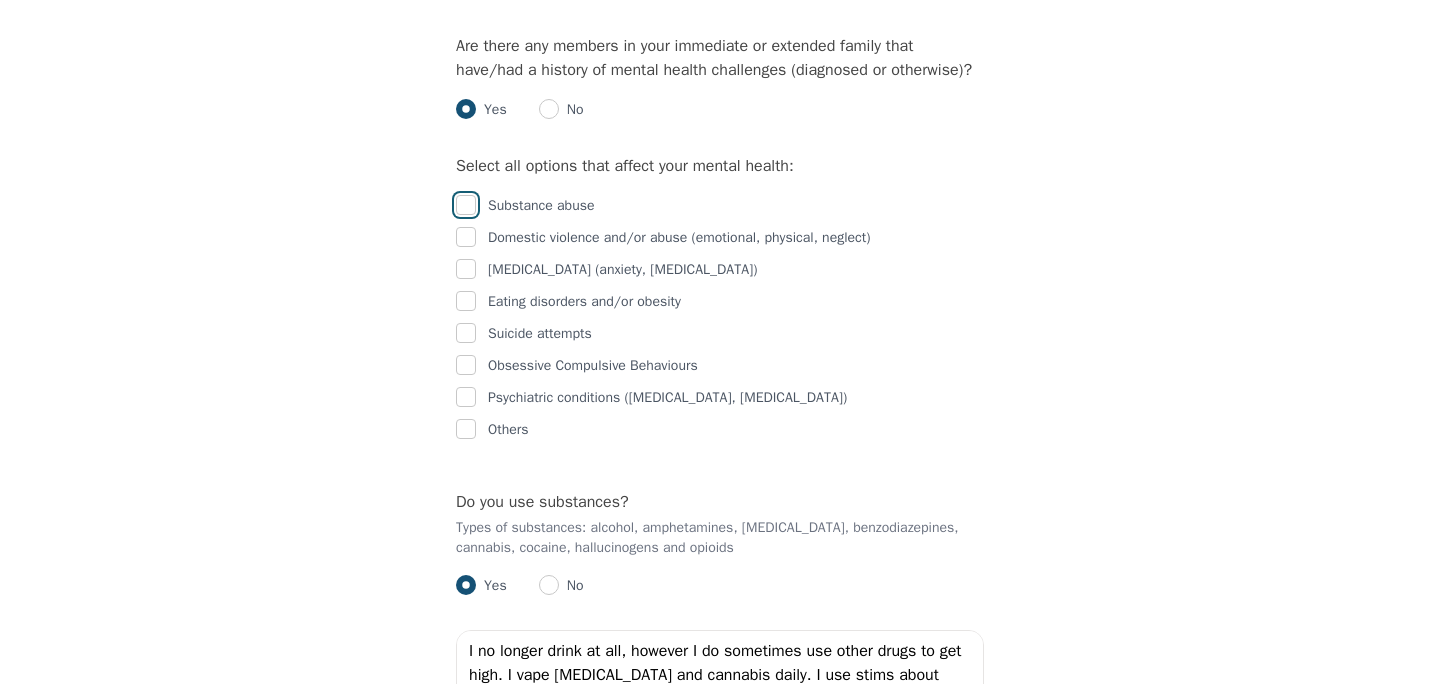 click at bounding box center (466, 205) 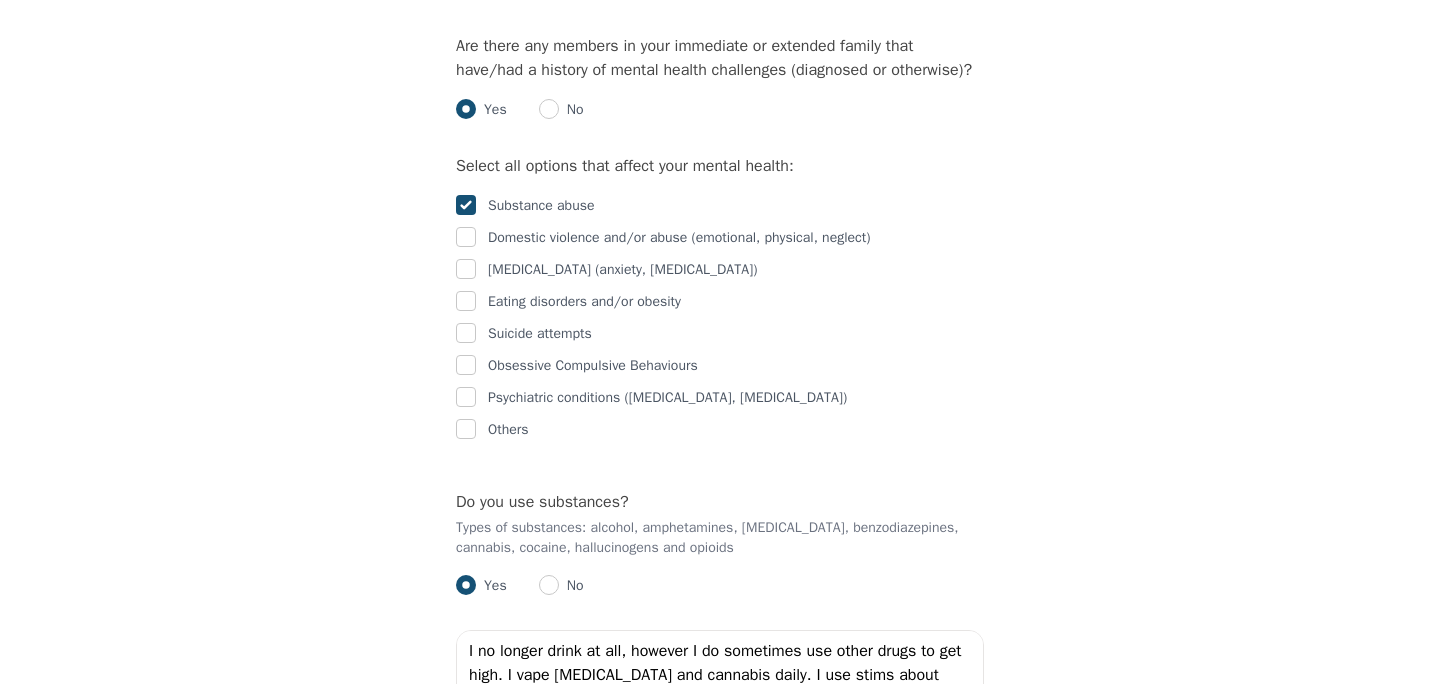 checkbox on "true" 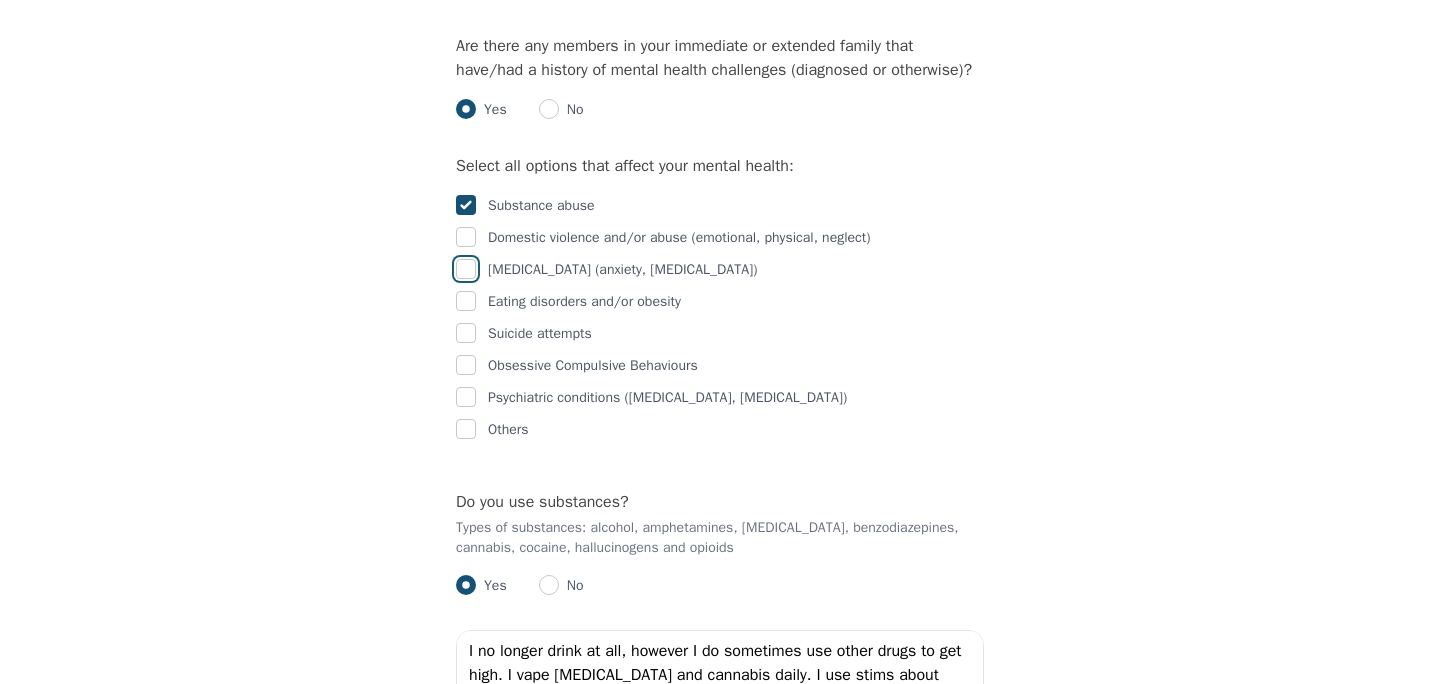click at bounding box center (466, 269) 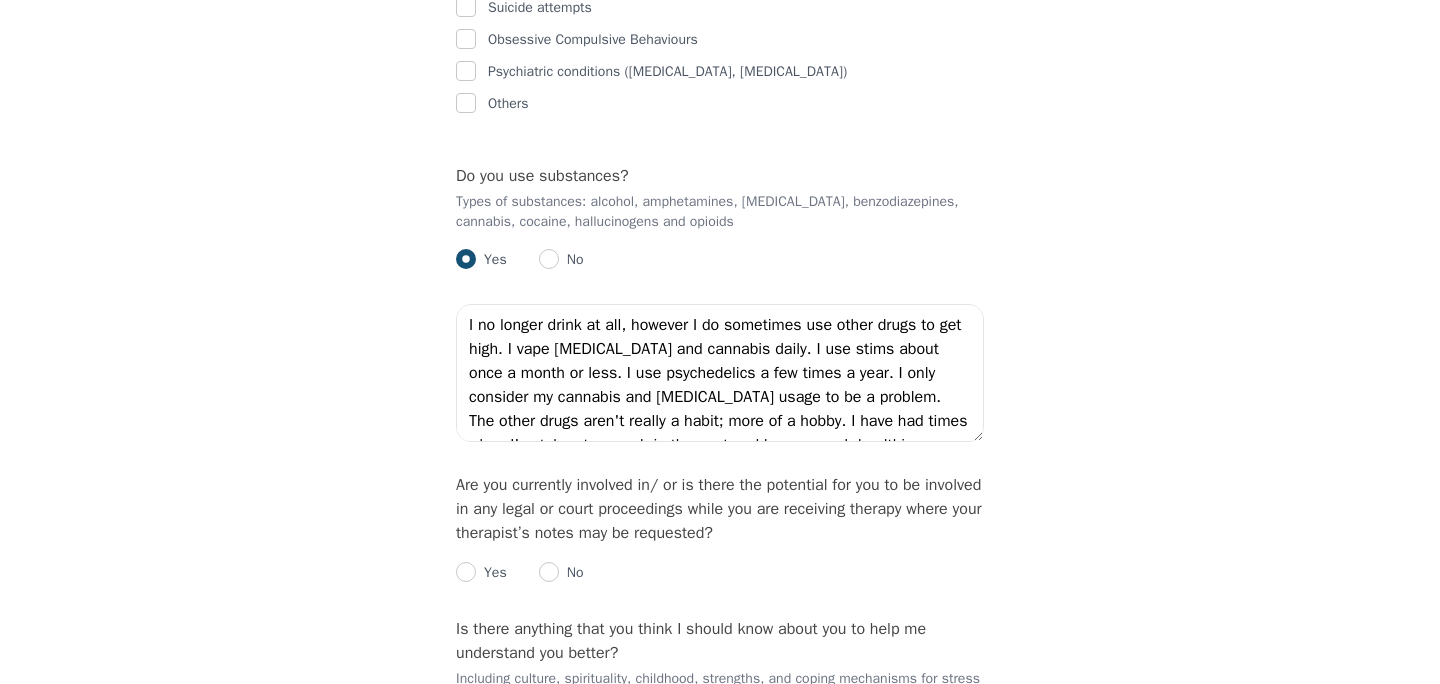 scroll, scrollTop: 4110, scrollLeft: 0, axis: vertical 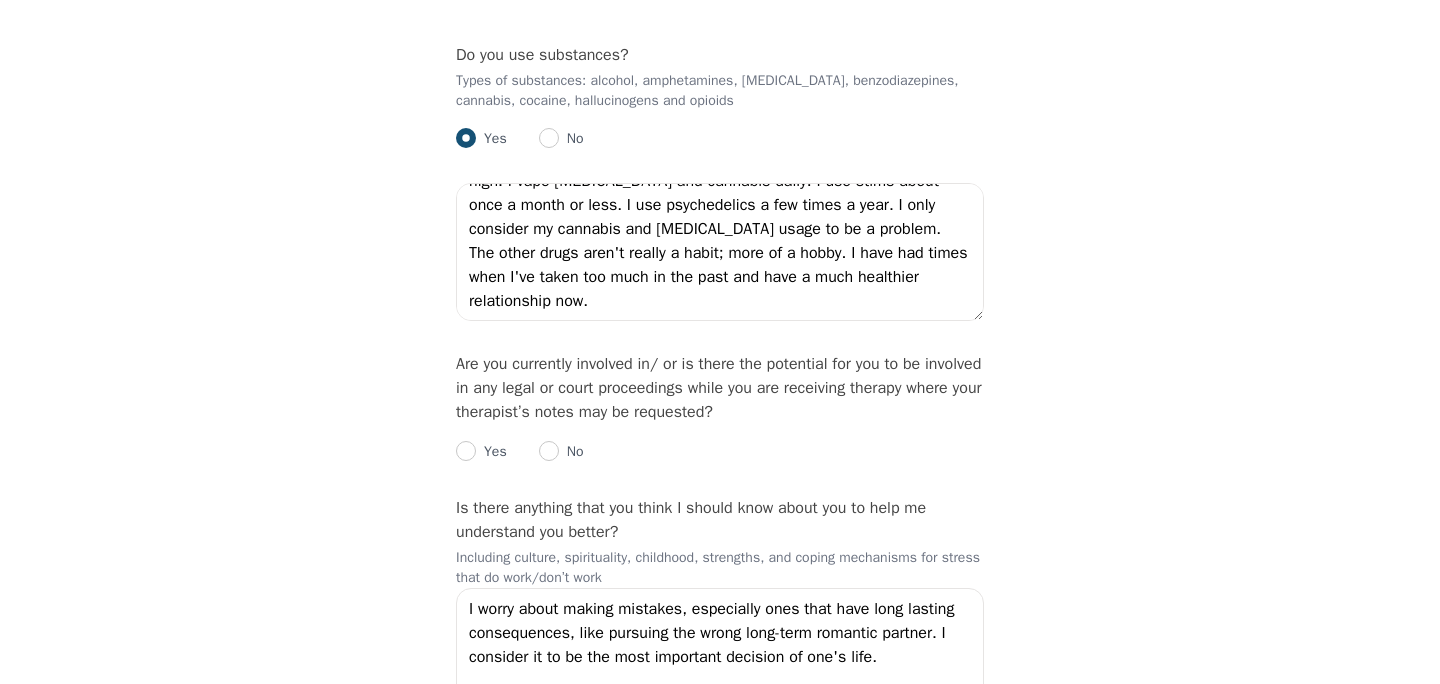 click on "Yes No" at bounding box center [720, 444] 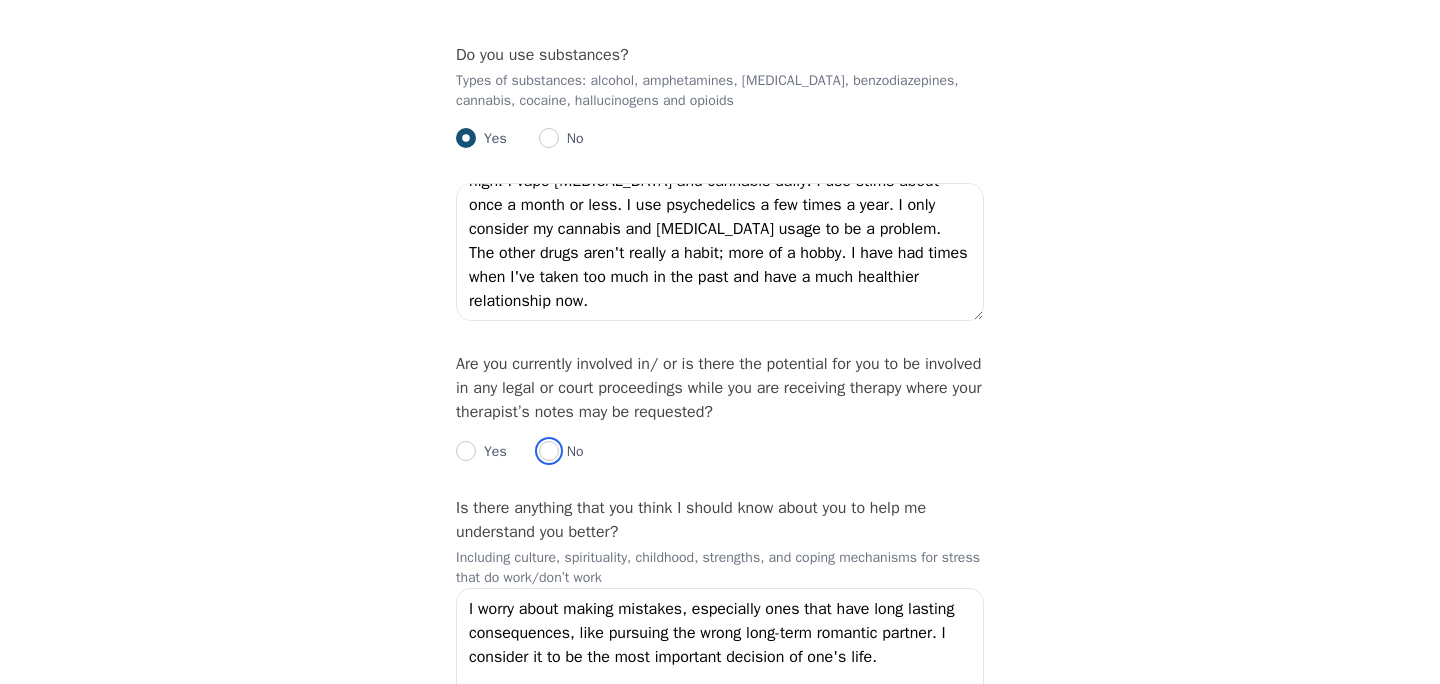 click at bounding box center (549, 451) 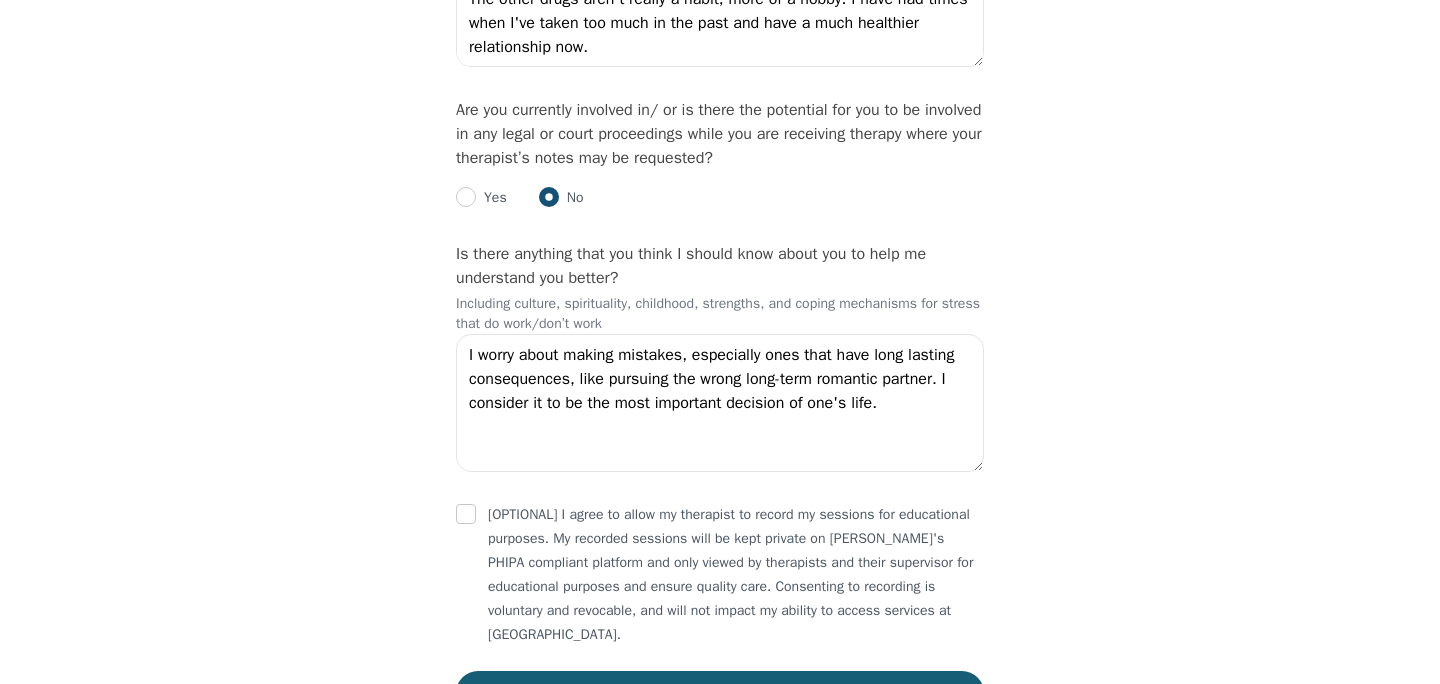 scroll, scrollTop: 4461, scrollLeft: 0, axis: vertical 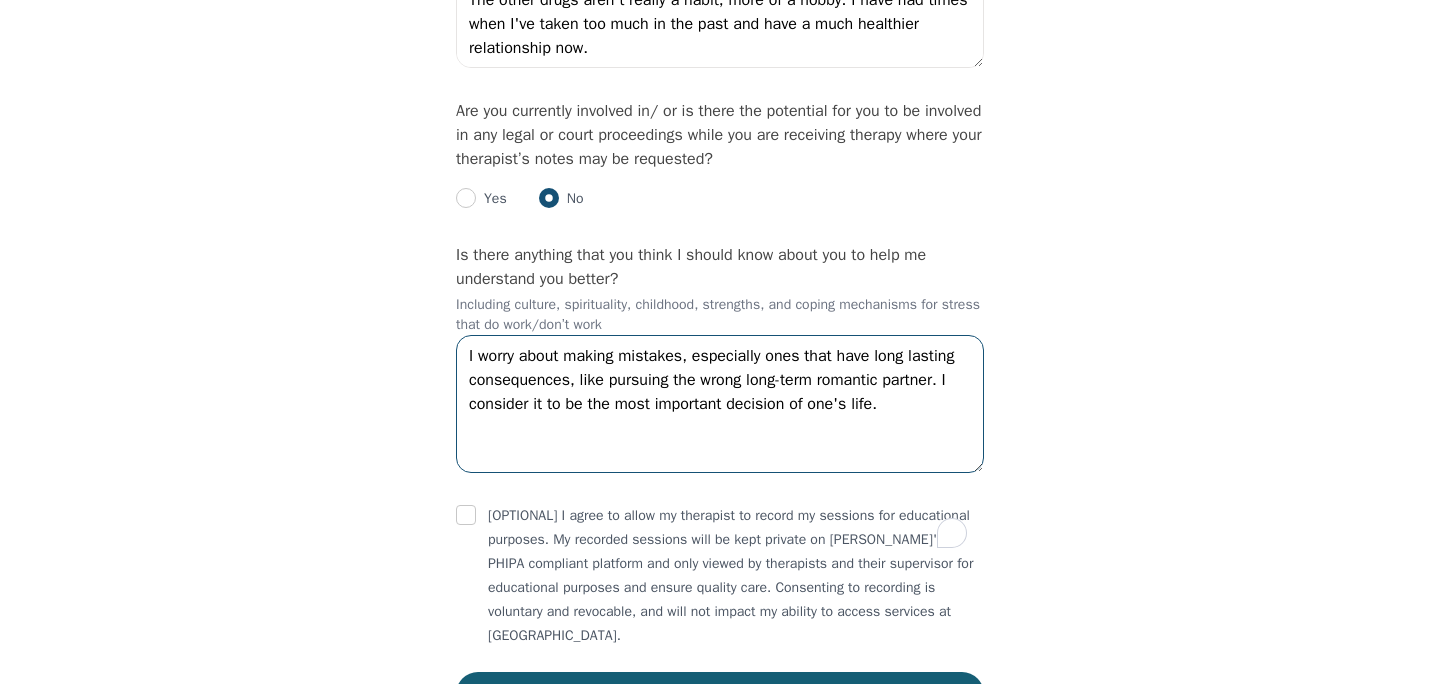 click on "I worry about making mistakes, especially ones that have long lasting consequences, like pursuing the wrong long-term romantic partner. I consider it to be the most important decision of one's life." at bounding box center [720, 404] 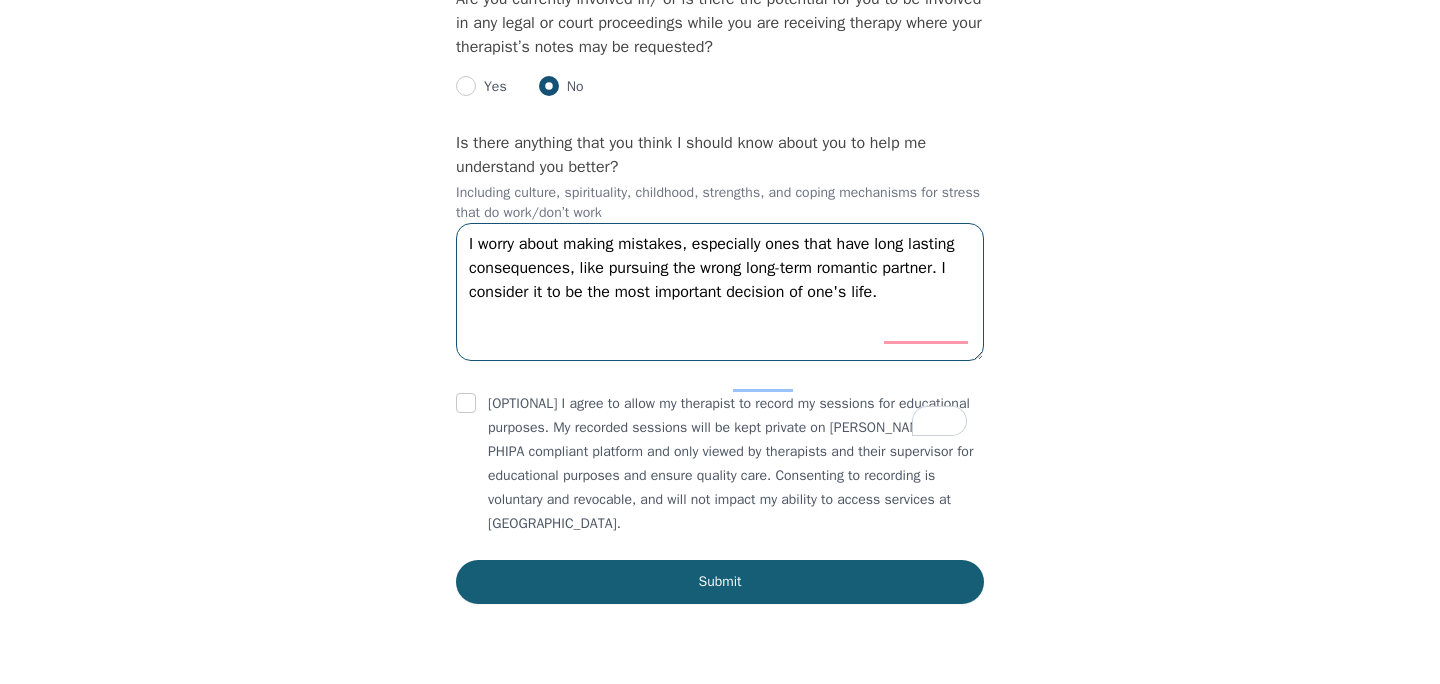 scroll, scrollTop: 4660, scrollLeft: 0, axis: vertical 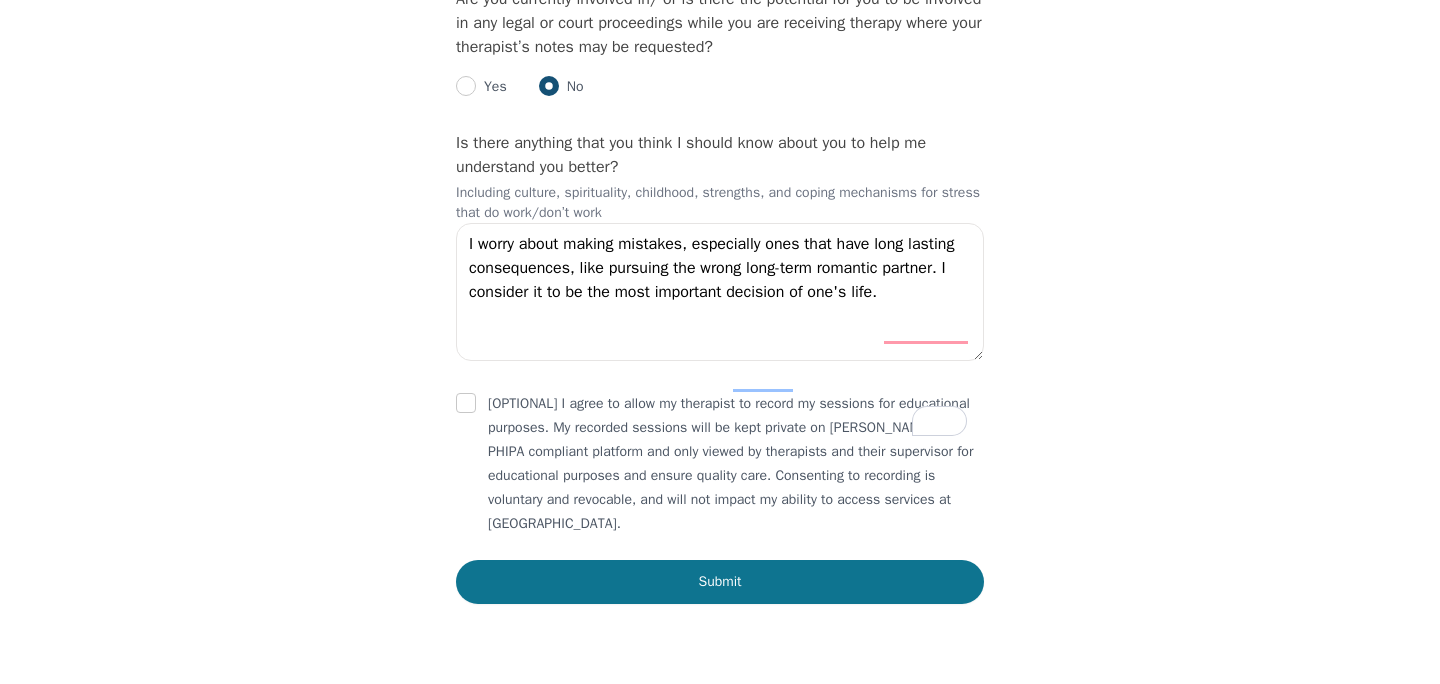 click on "Submit" at bounding box center [720, 582] 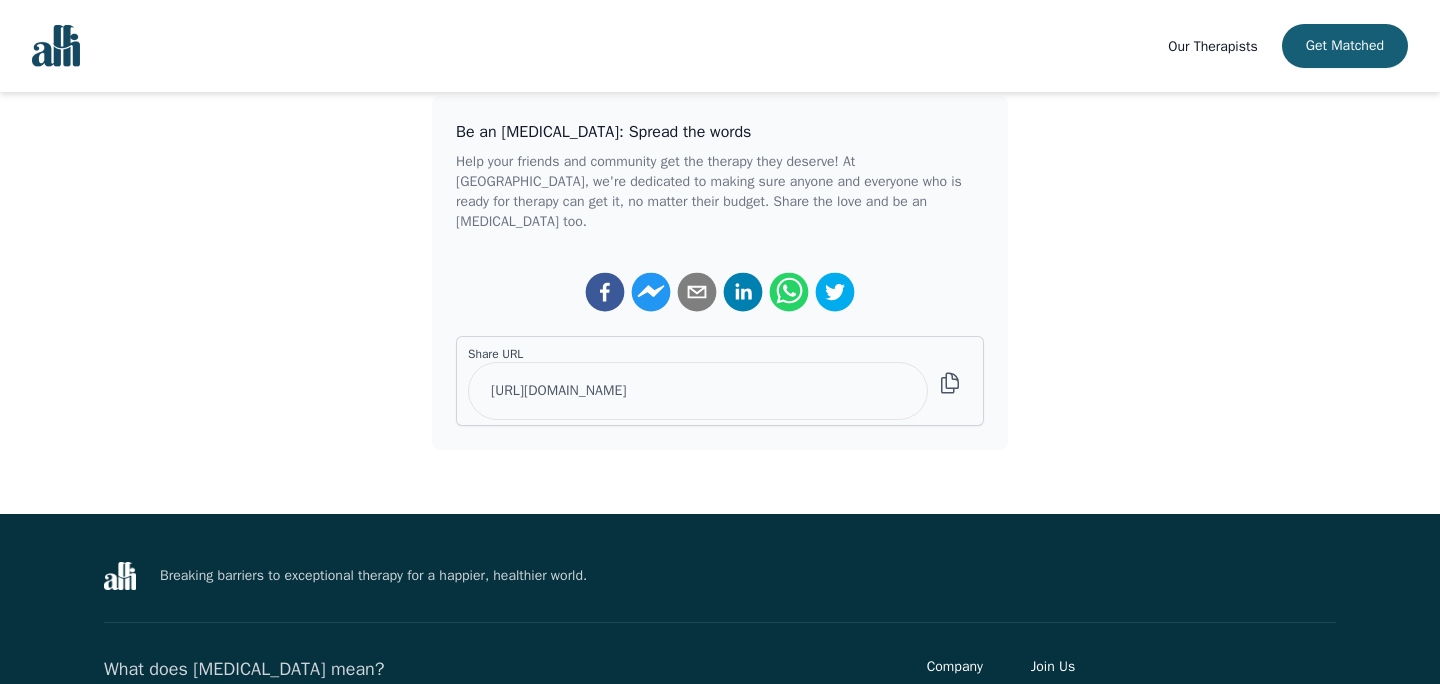 scroll, scrollTop: 0, scrollLeft: 0, axis: both 